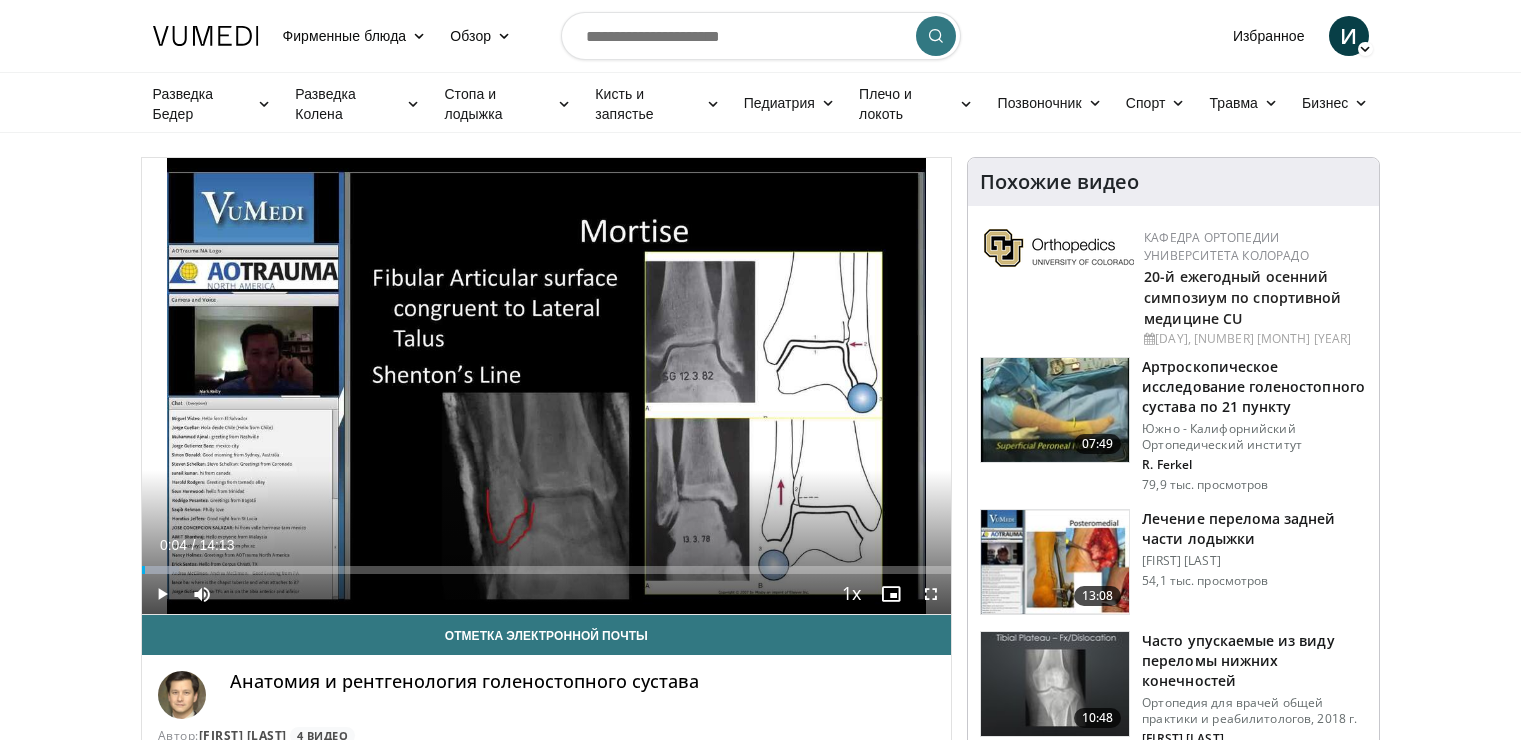 scroll, scrollTop: 0, scrollLeft: 0, axis: both 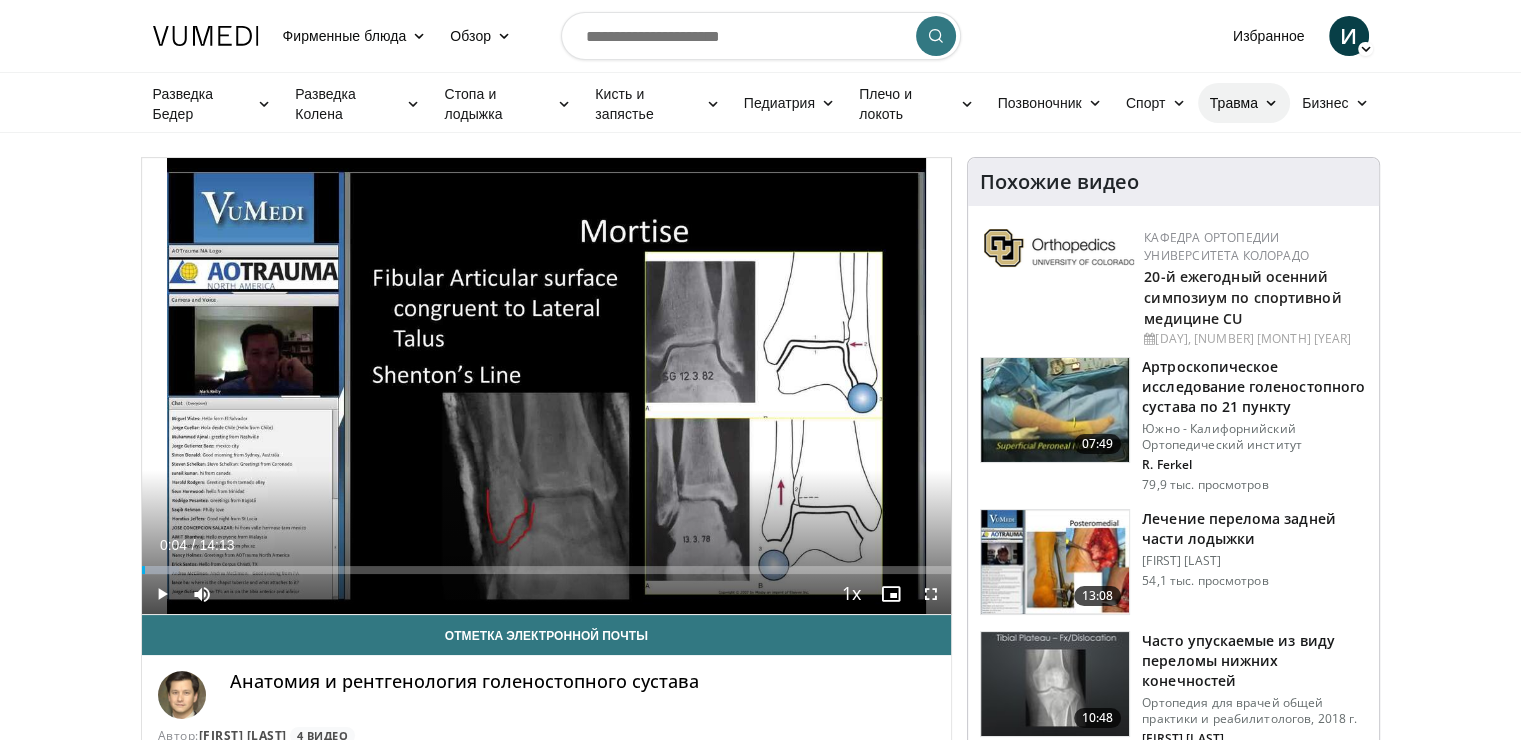 click on "Травма" at bounding box center [1244, 103] 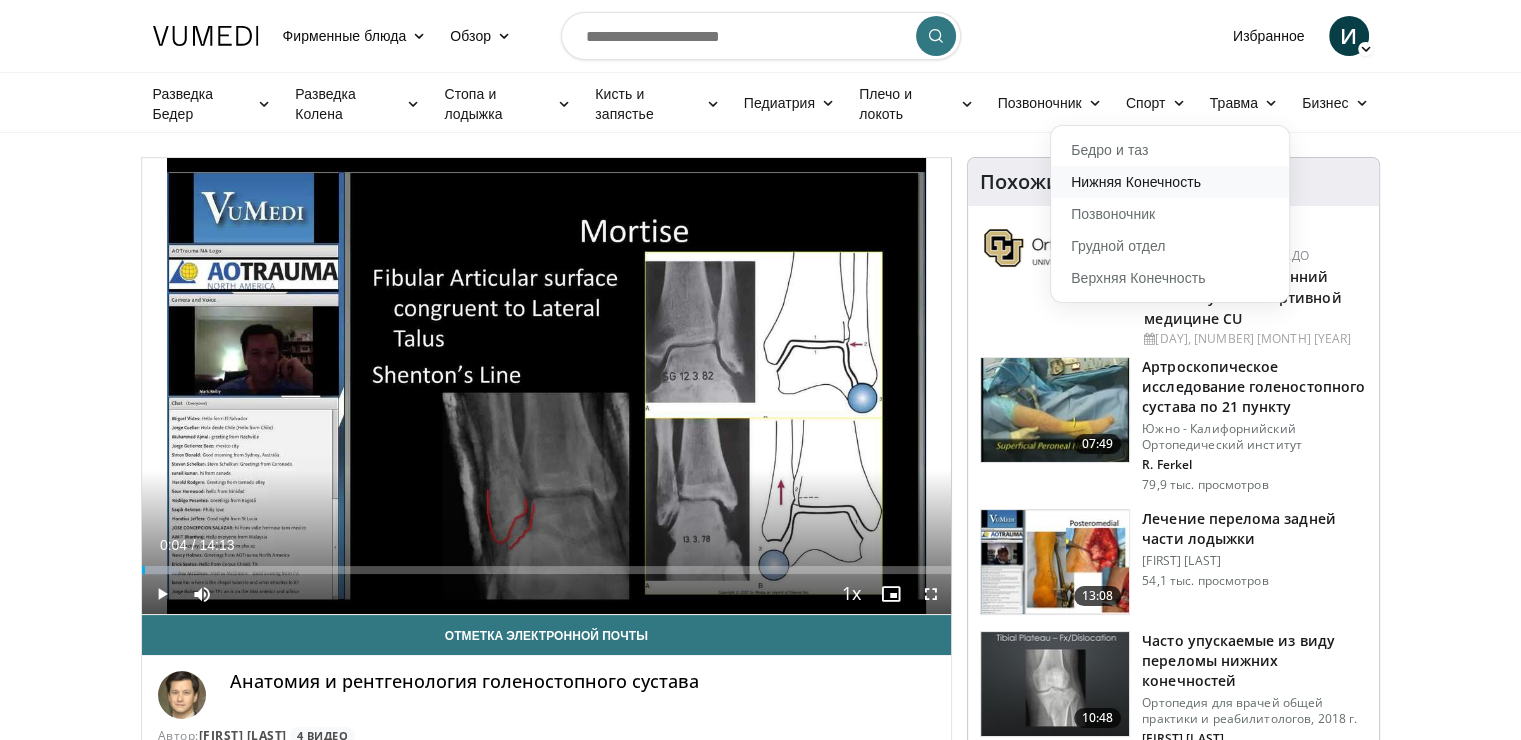 click on "Нижняя Конечность" at bounding box center [1170, 182] 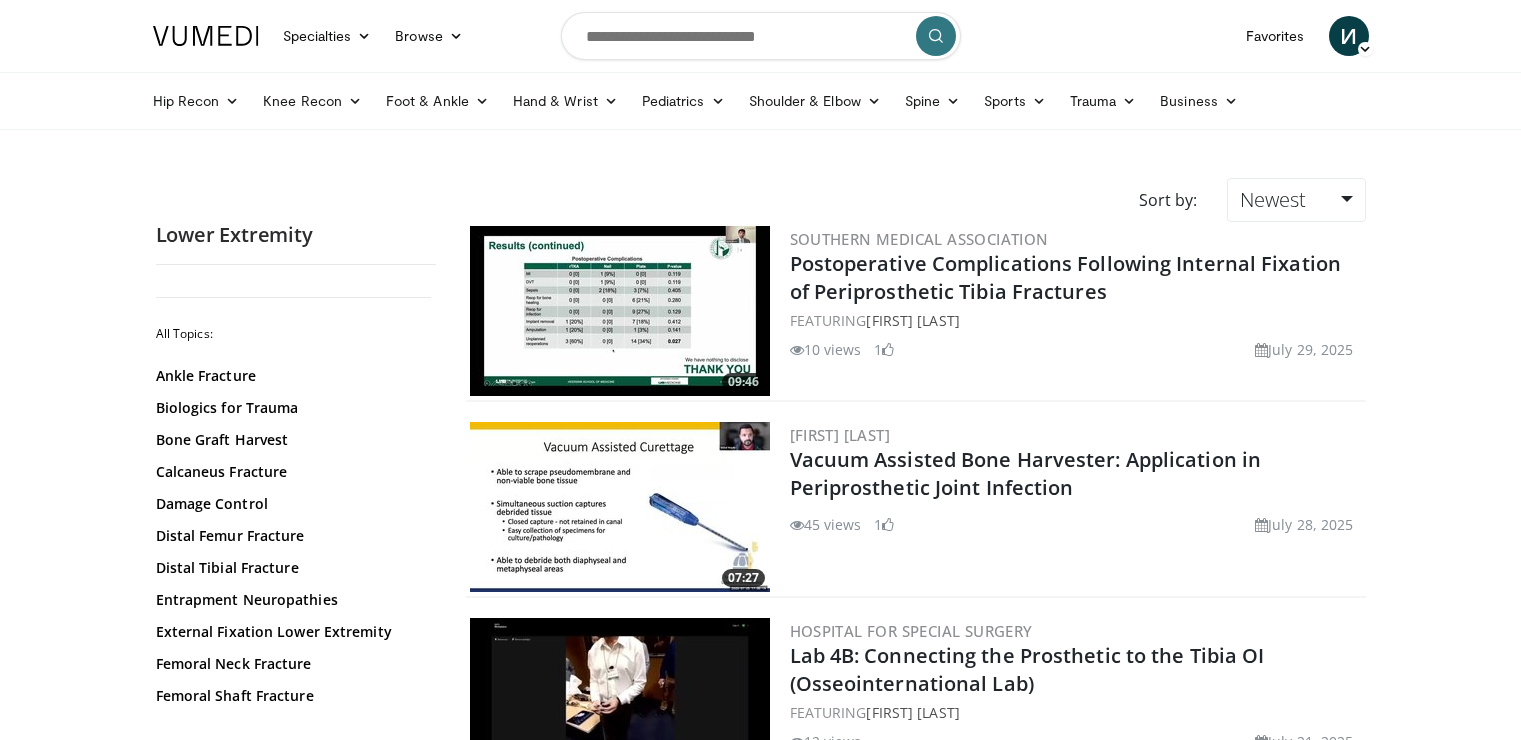 scroll, scrollTop: 0, scrollLeft: 0, axis: both 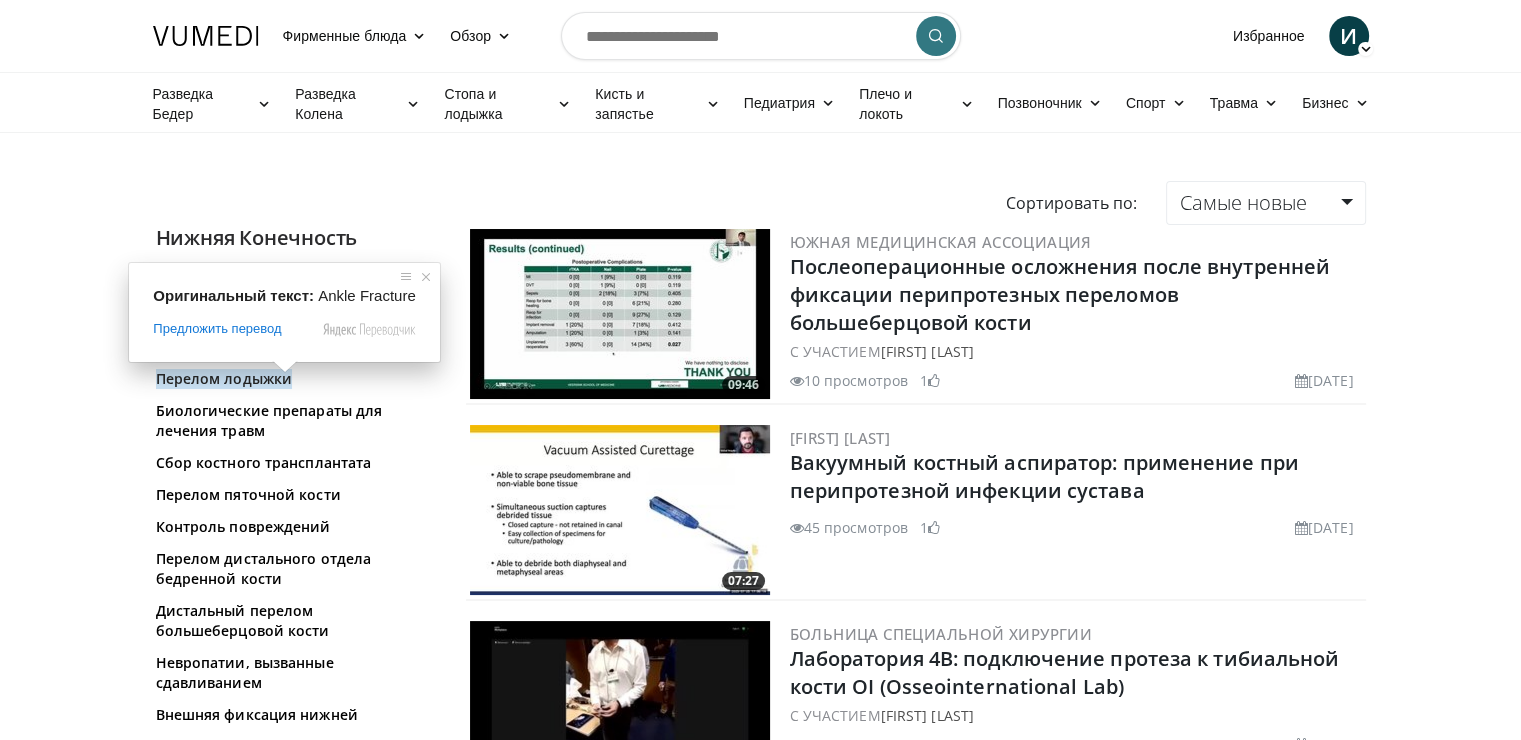 click on "Перелом лодыжки" at bounding box center (224, 379) 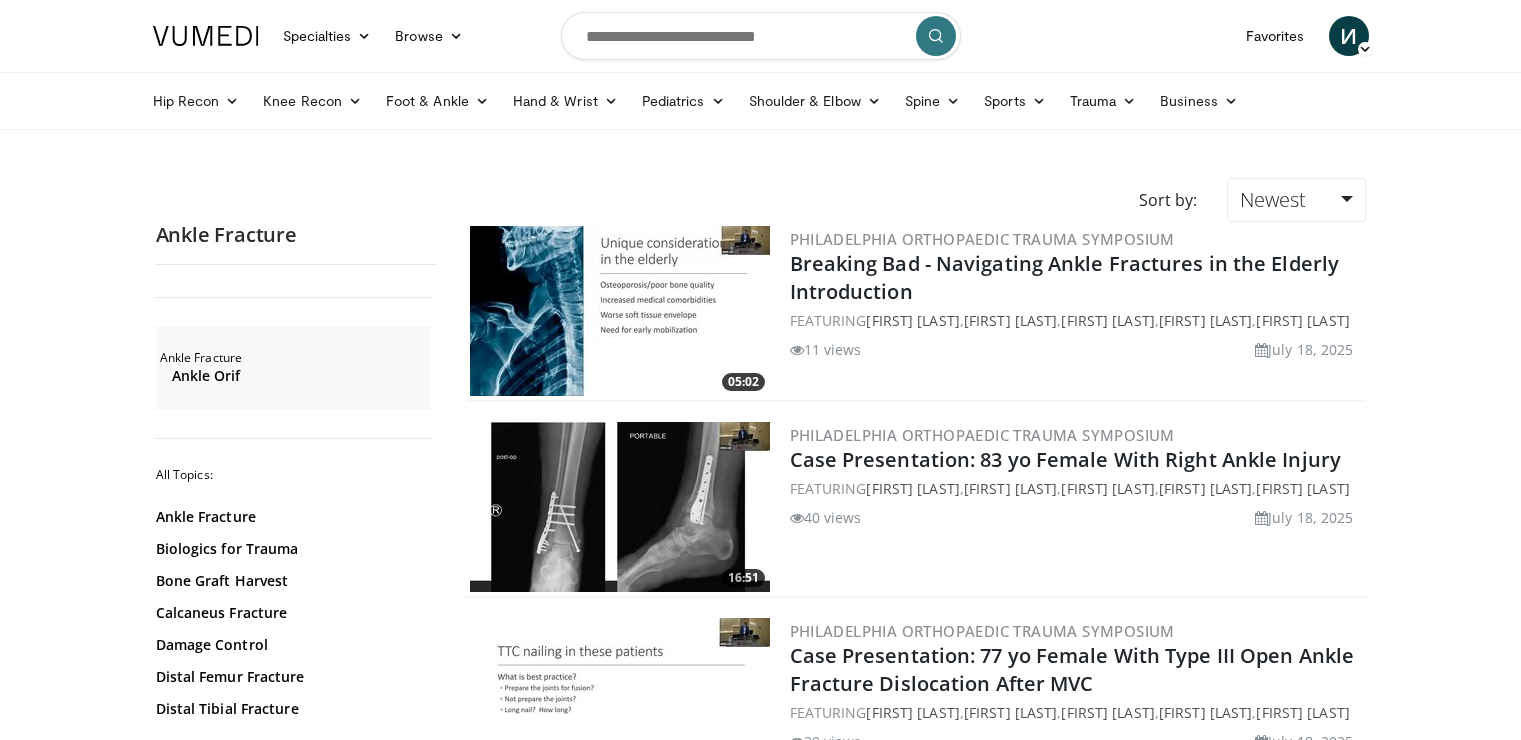 scroll, scrollTop: 0, scrollLeft: 0, axis: both 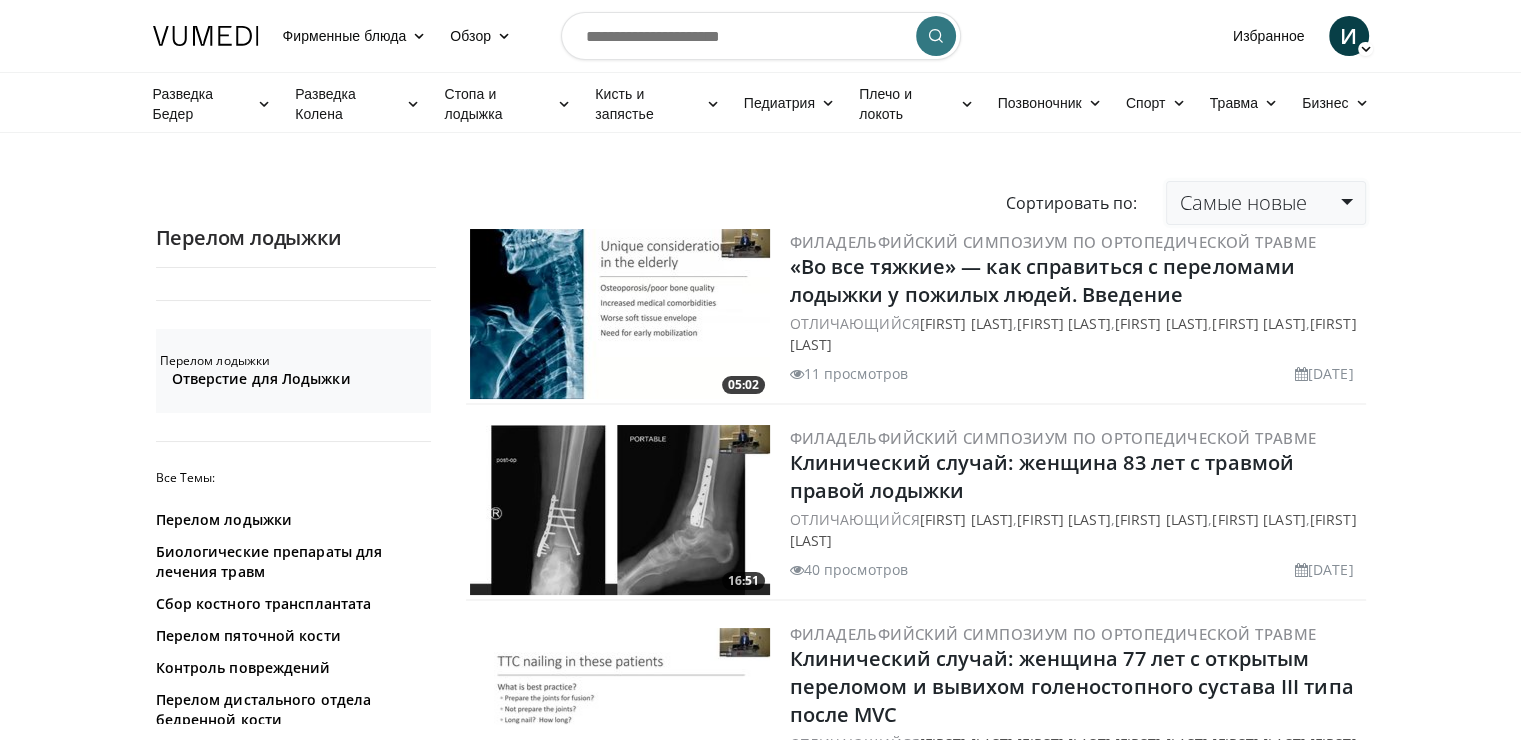click on "Самые новые" at bounding box center [1265, 203] 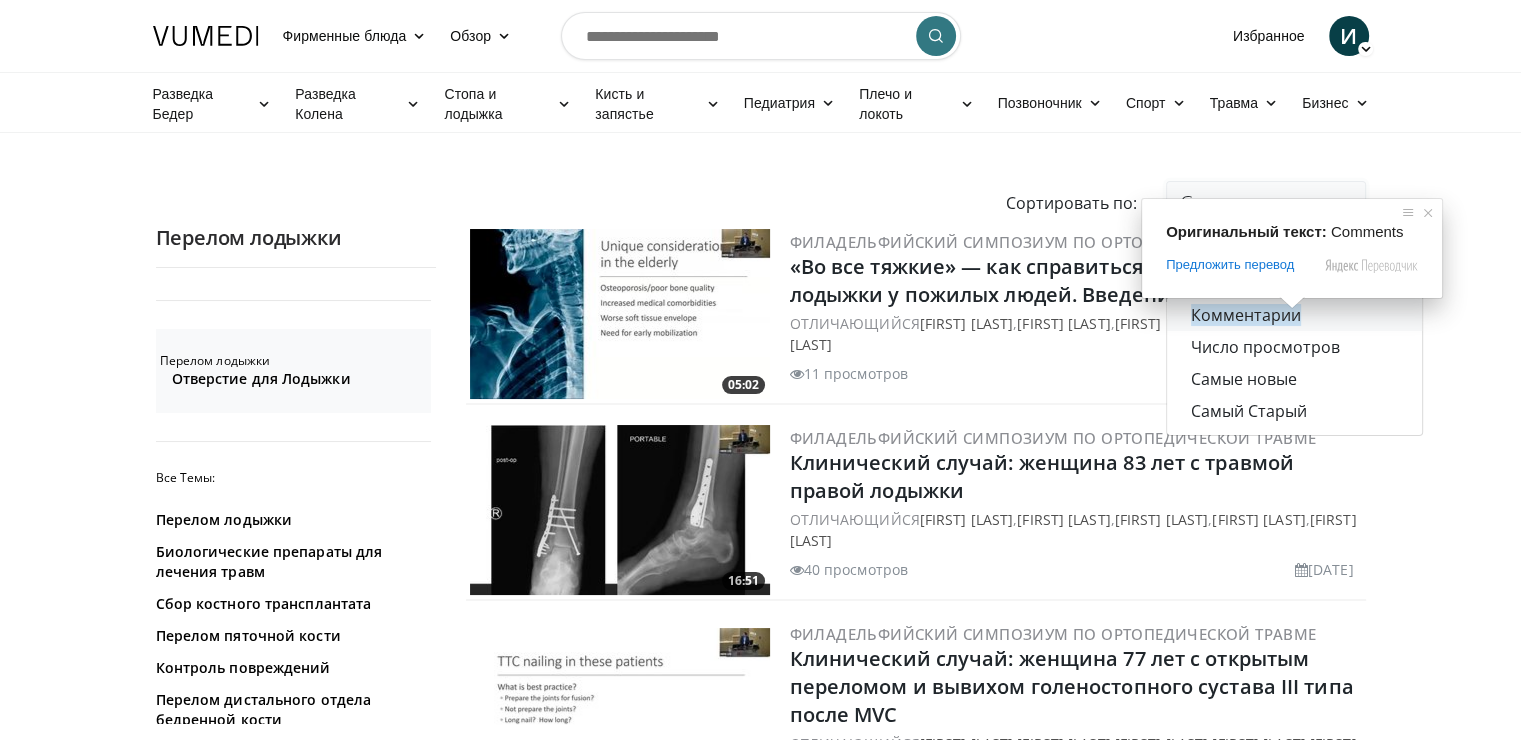 click on "Комментарии" at bounding box center [1246, 315] 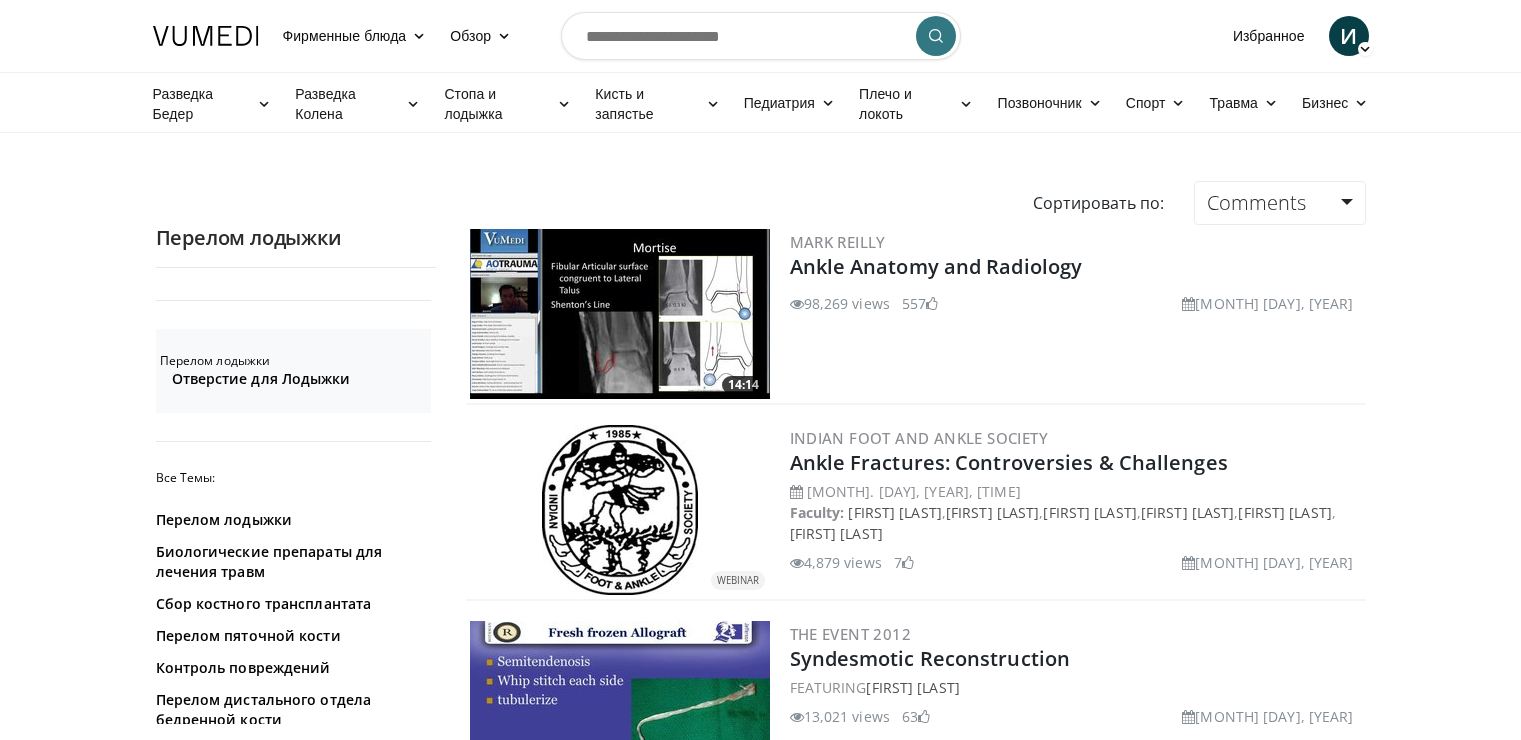 scroll, scrollTop: 0, scrollLeft: 0, axis: both 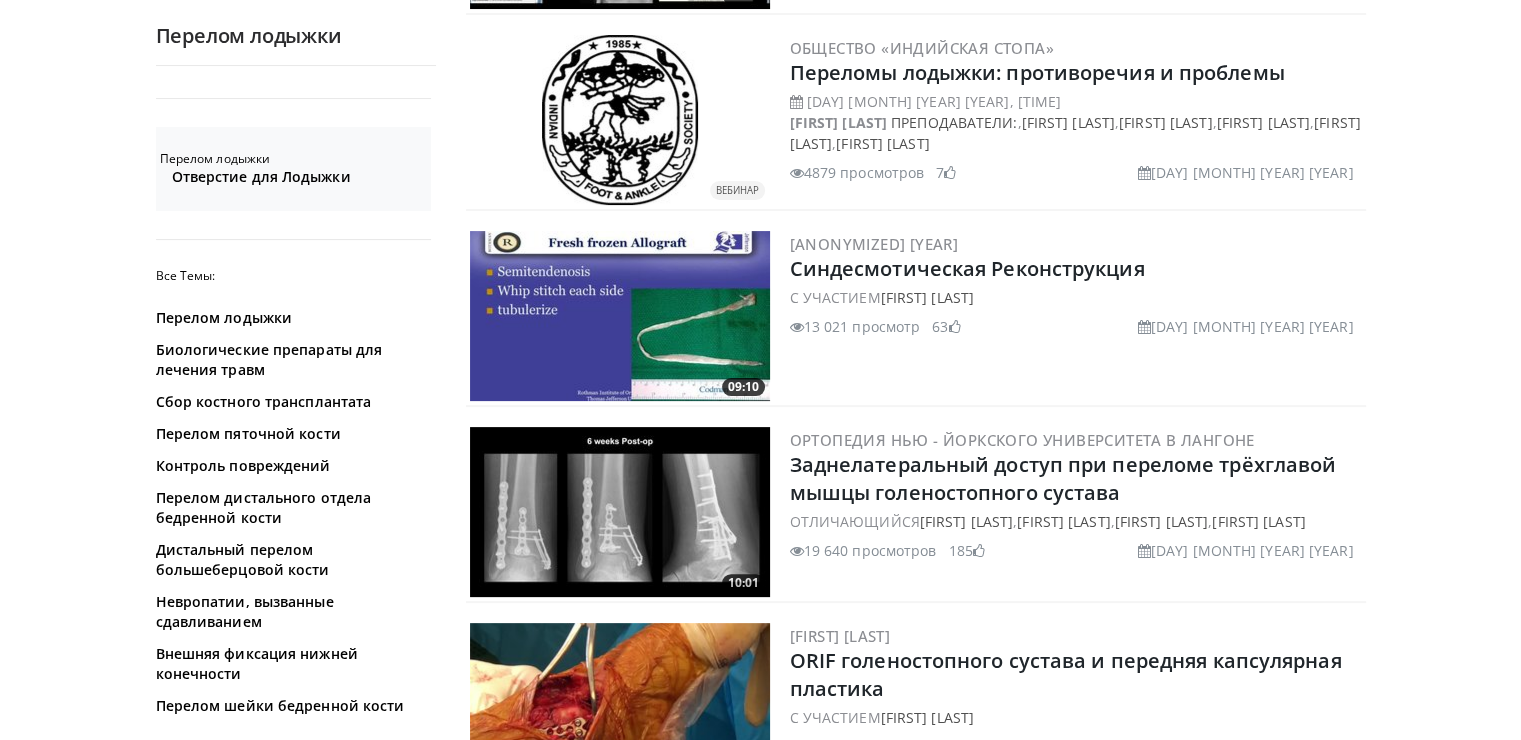 click at bounding box center [620, 120] 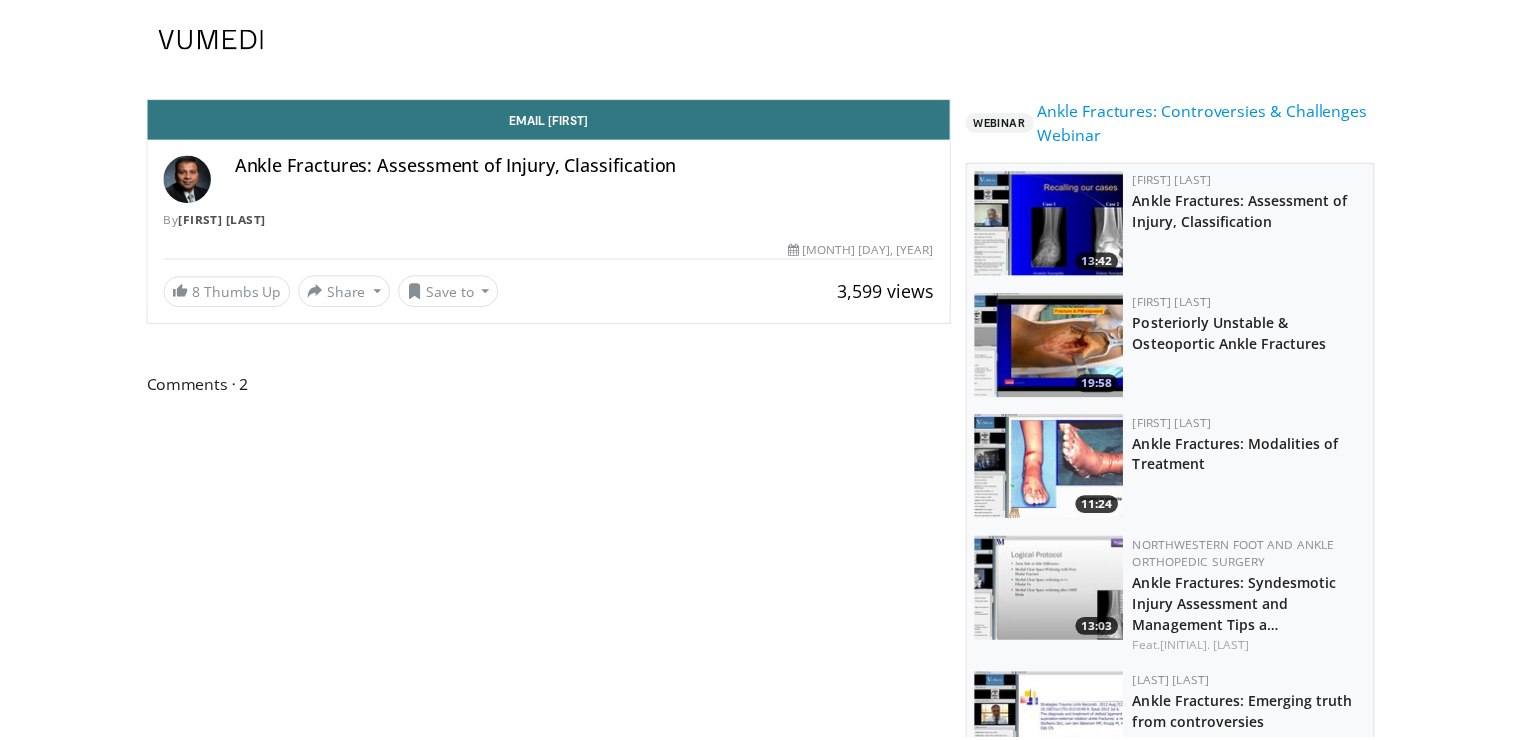 scroll, scrollTop: 0, scrollLeft: 0, axis: both 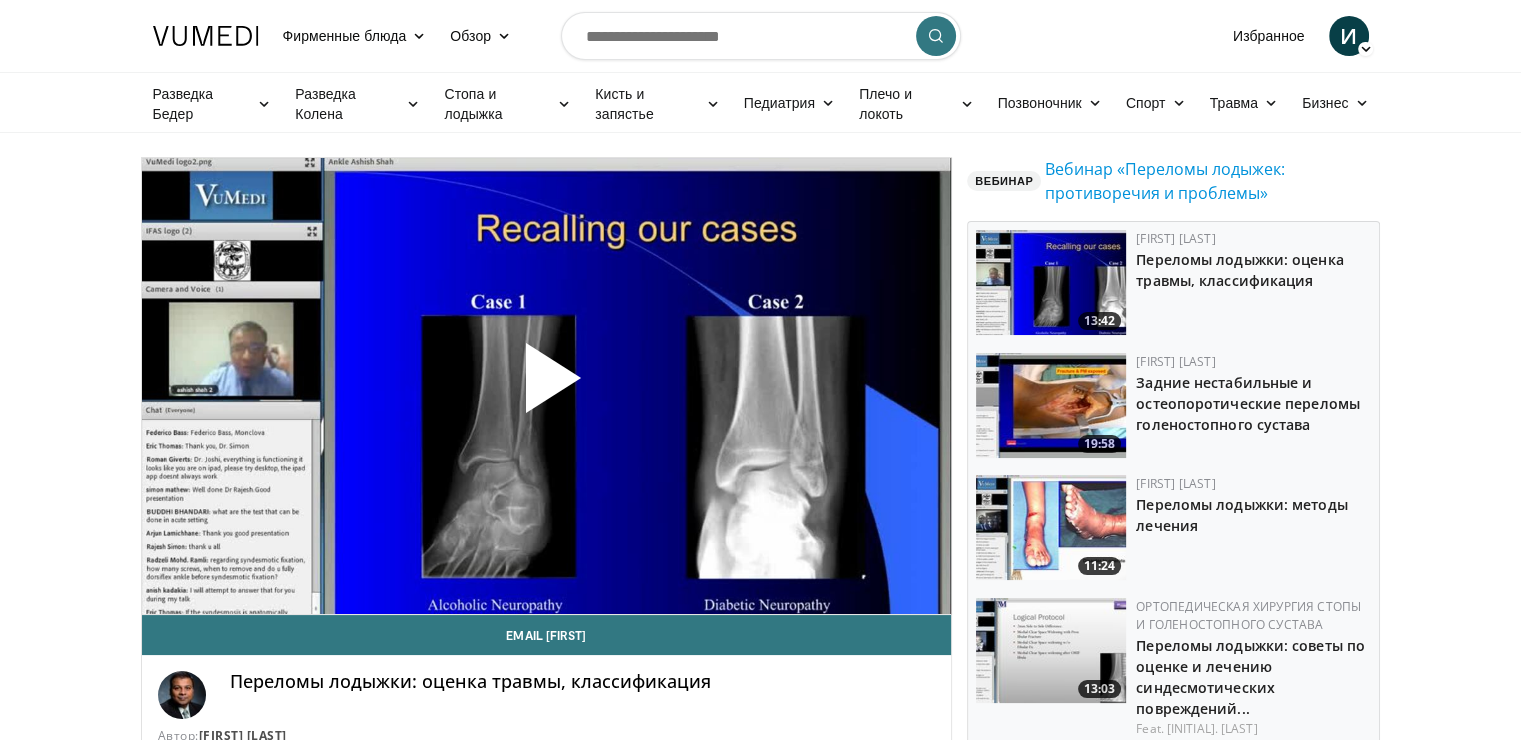 click at bounding box center (546, 386) 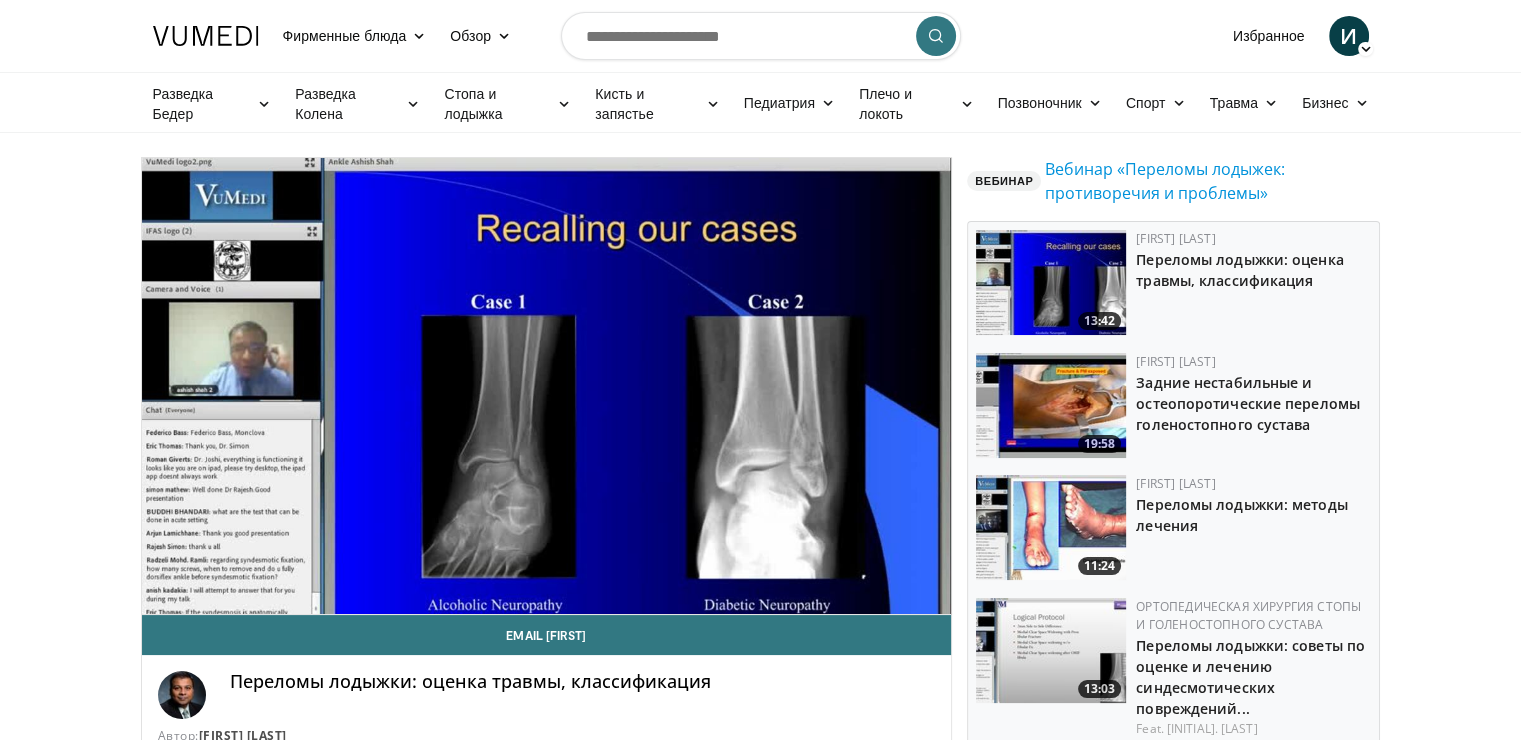 click on "**********" at bounding box center [547, 386] 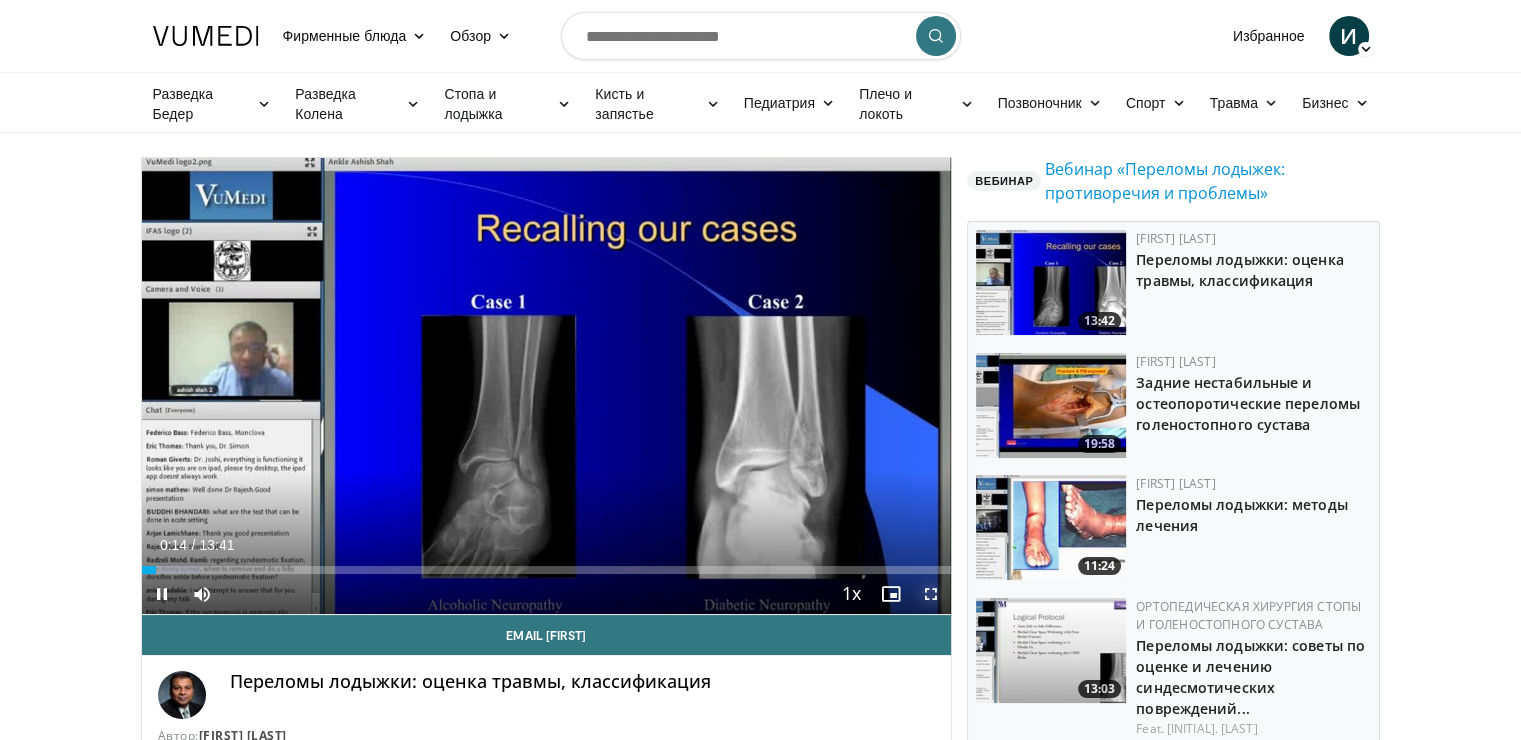 click at bounding box center (931, 594) 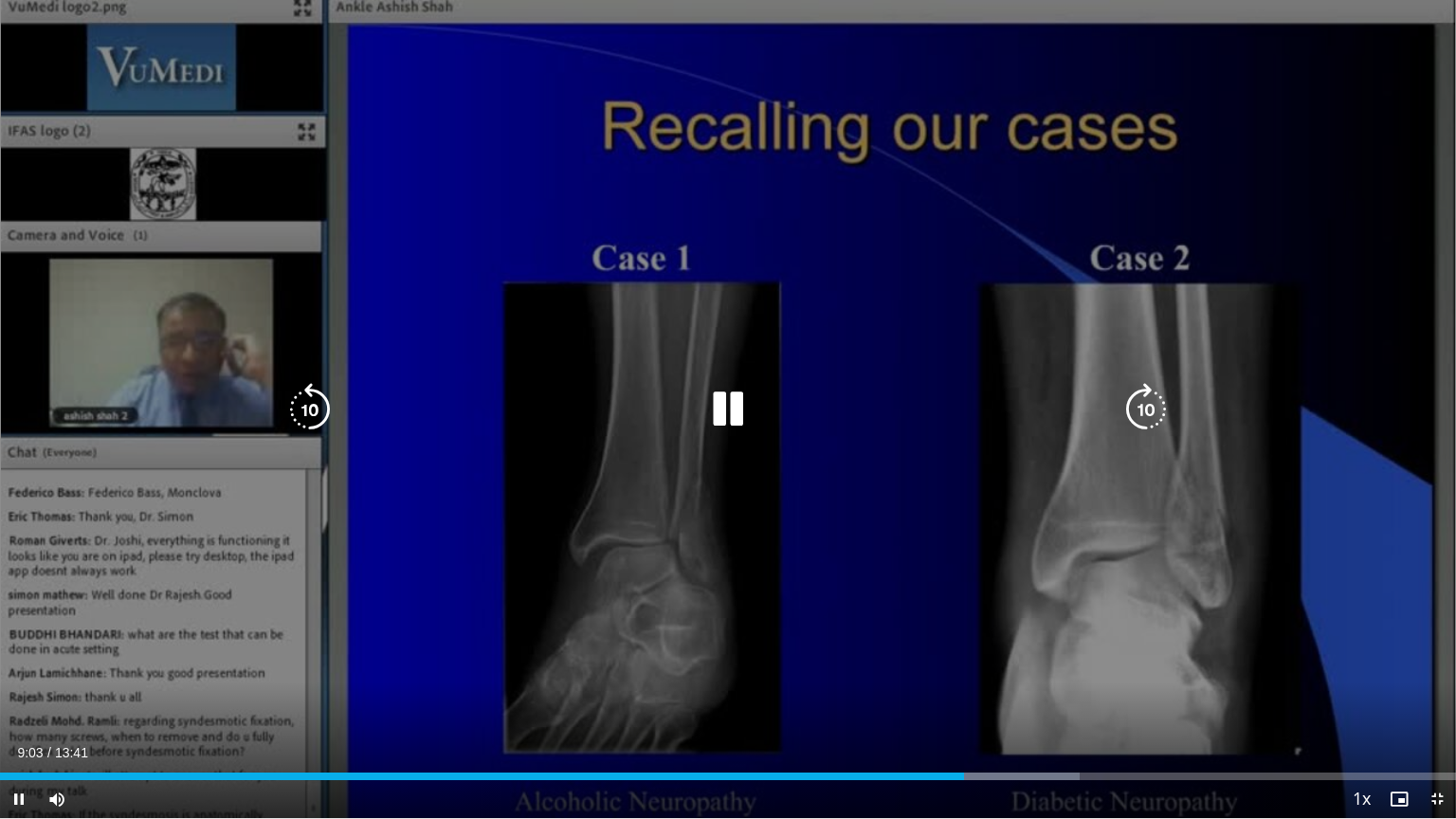 click at bounding box center [728, 410] 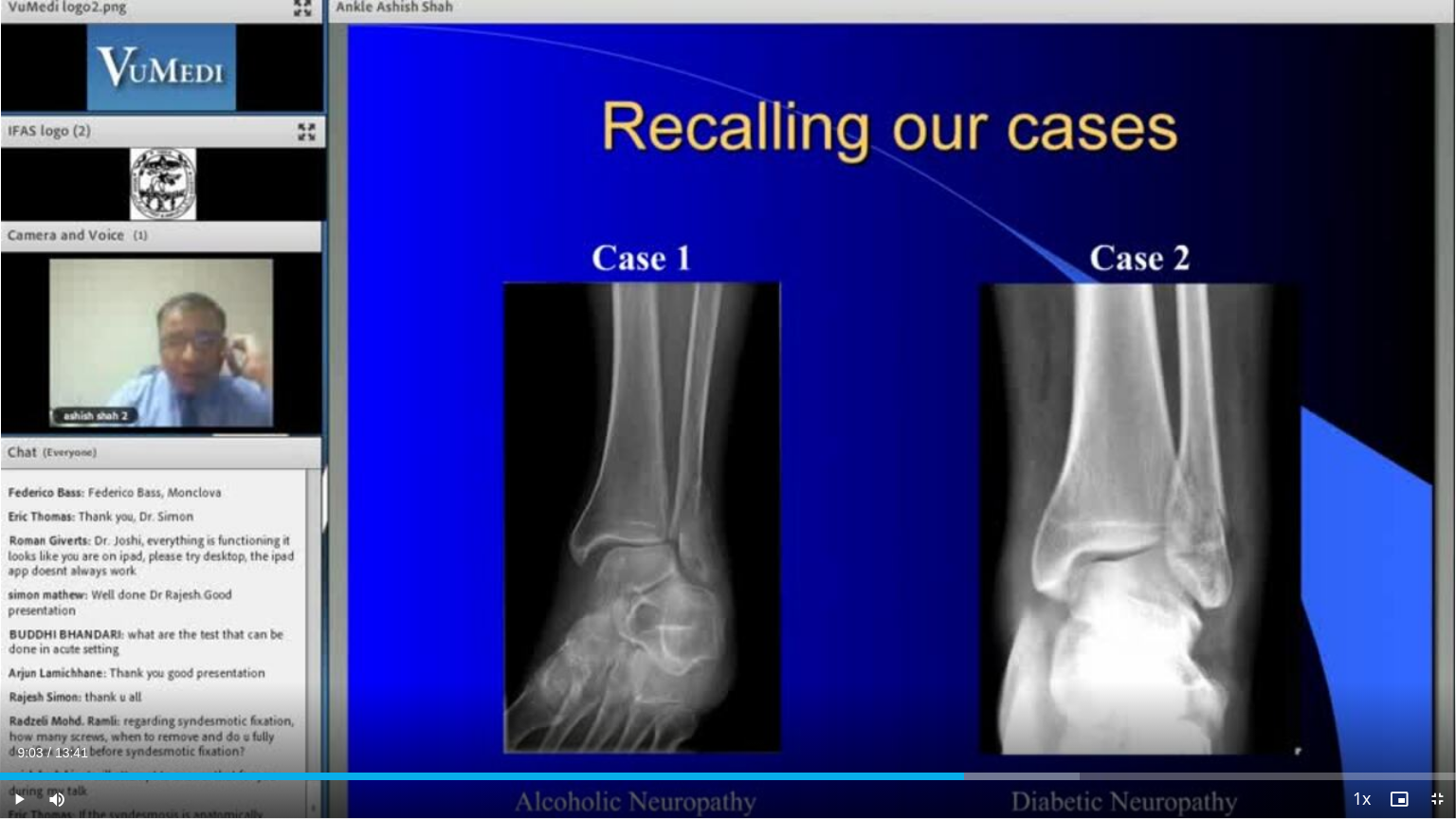 type 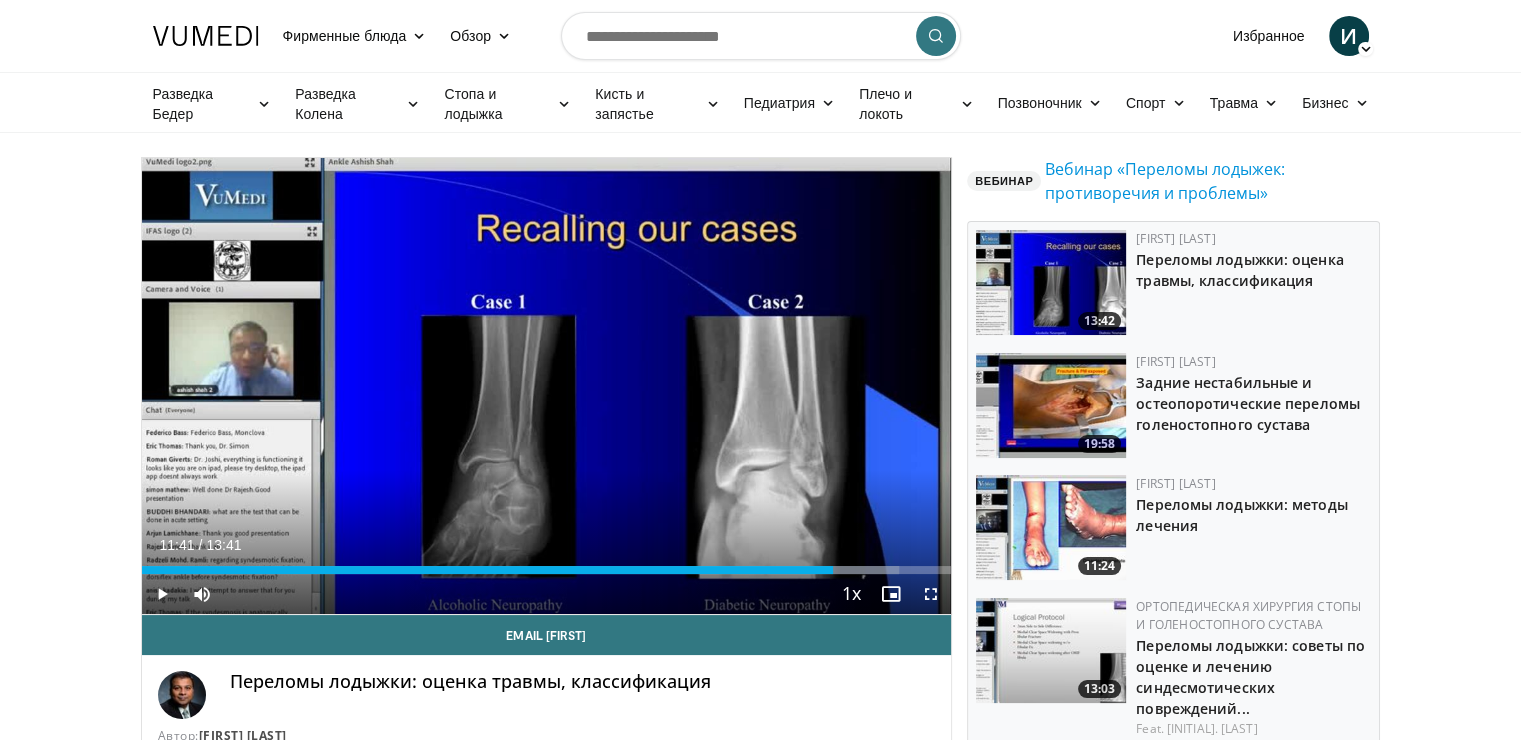 click at bounding box center (1051, 405) 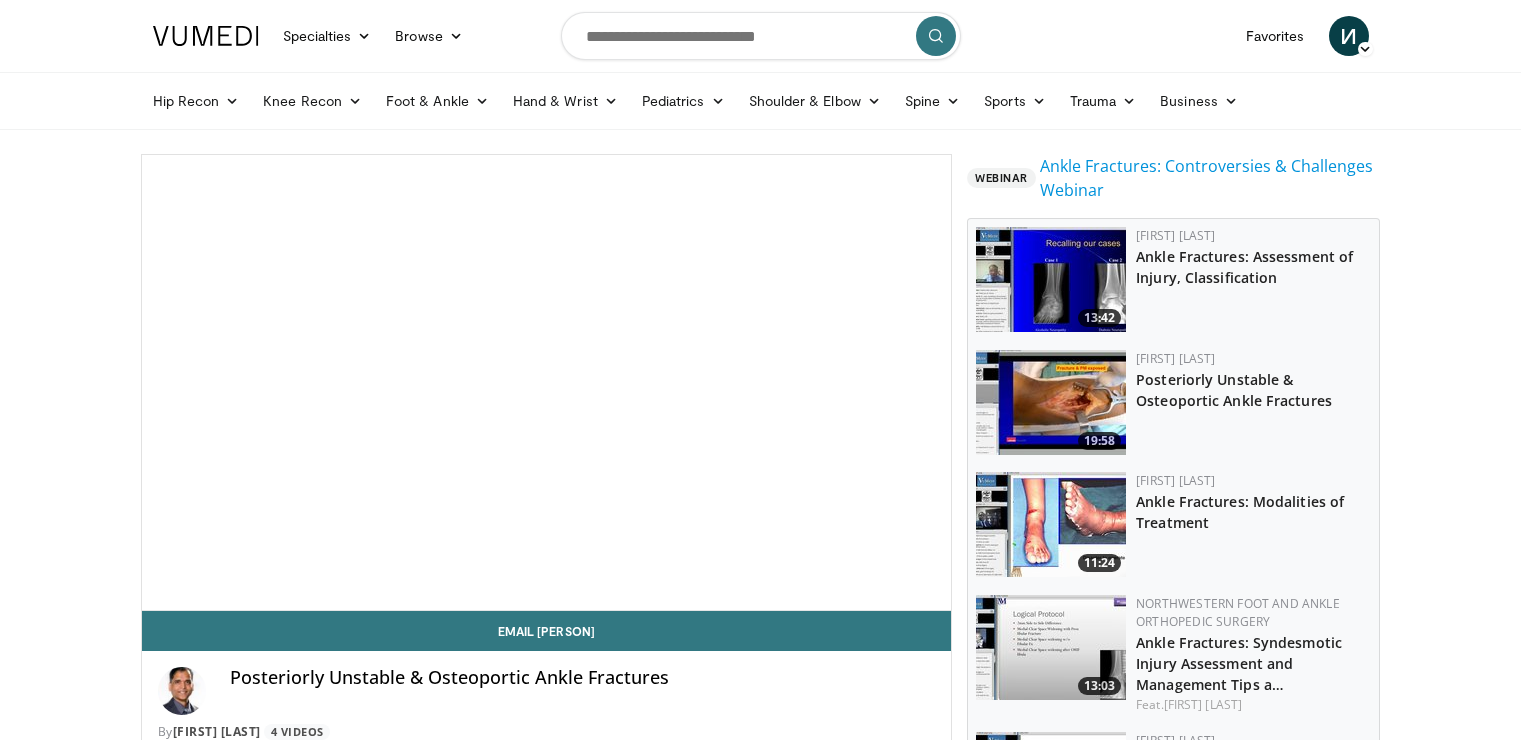 scroll, scrollTop: 0, scrollLeft: 0, axis: both 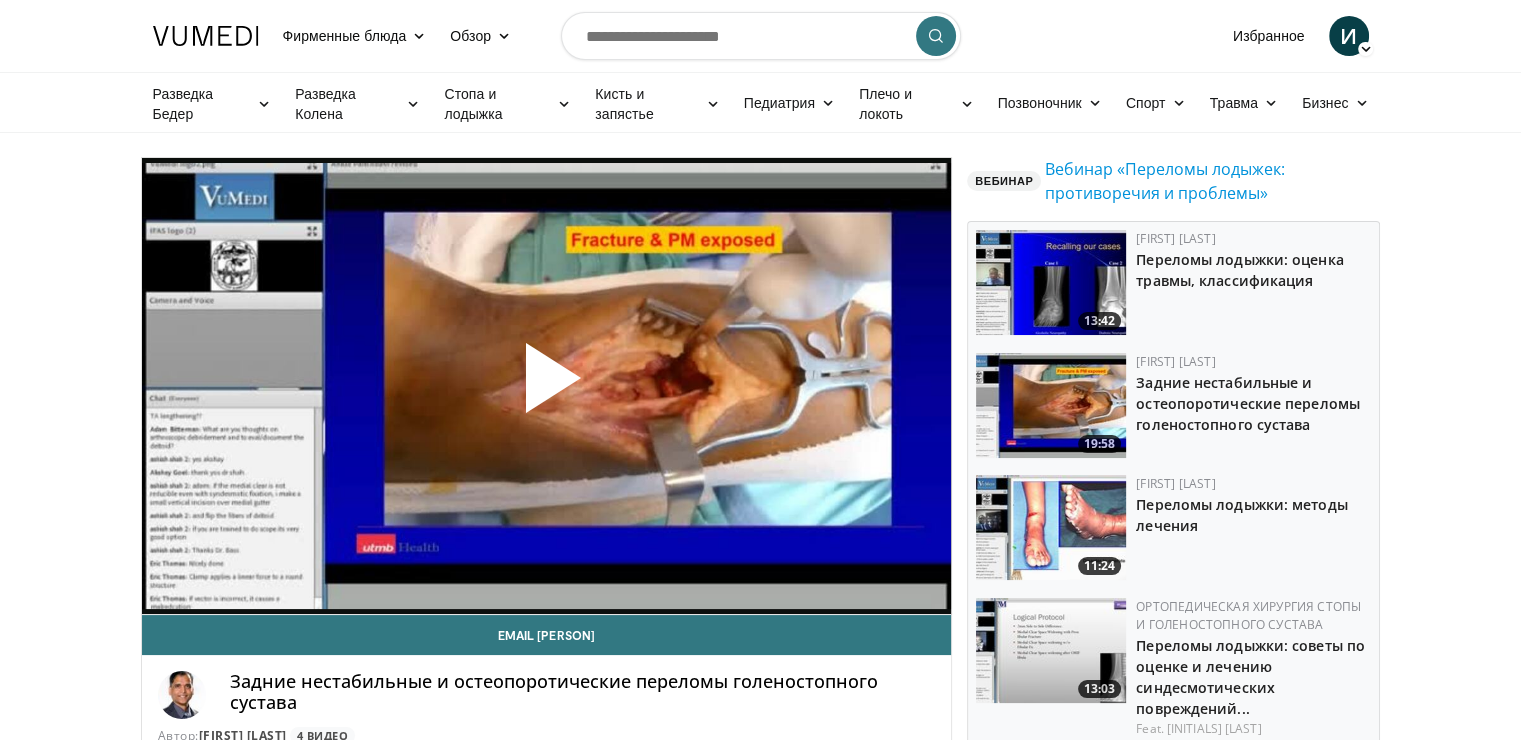 click at bounding box center [546, 386] 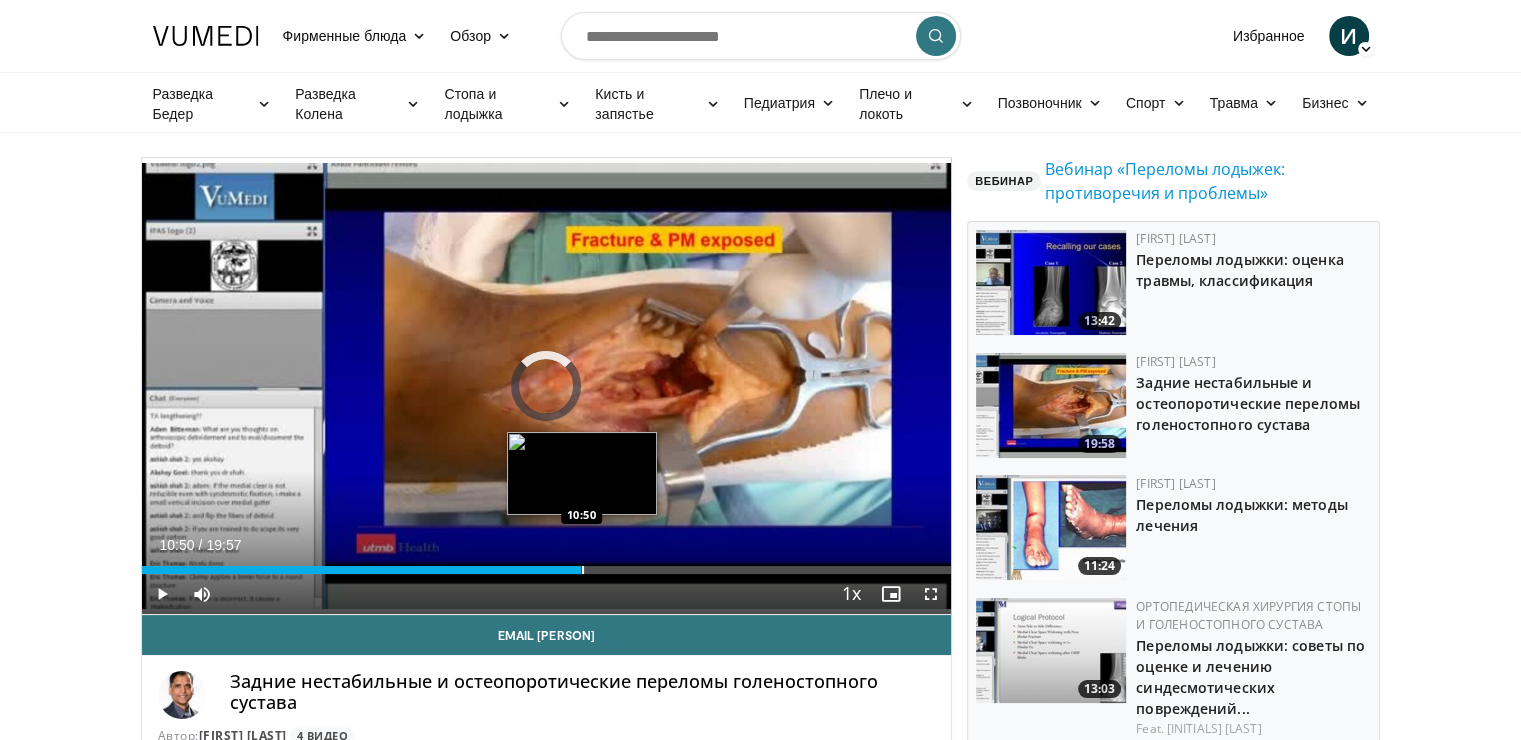 click on "Loaded :  4.97% 10:50 10:50" at bounding box center [547, 564] 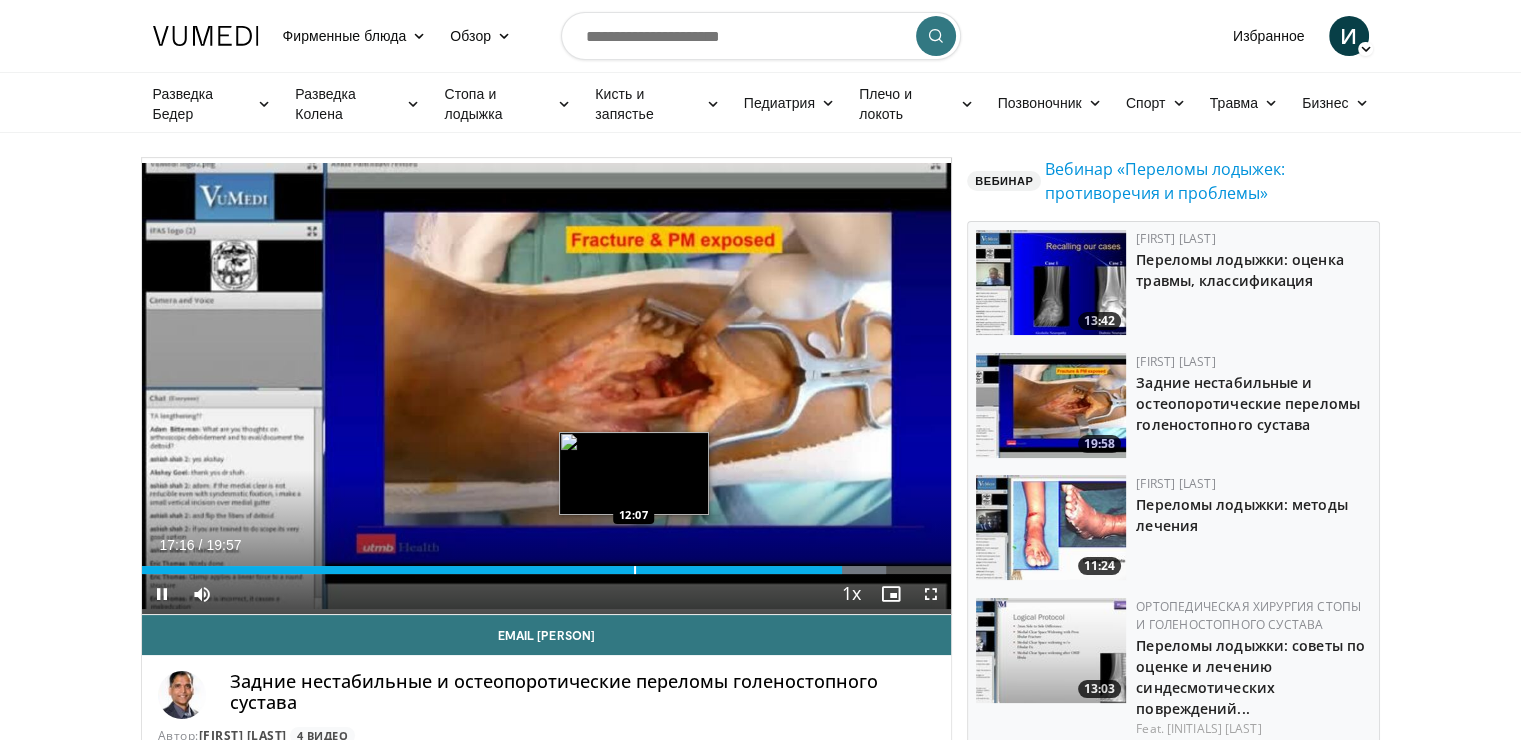 click on "10 seconds
Tap to unmute" at bounding box center (547, 386) 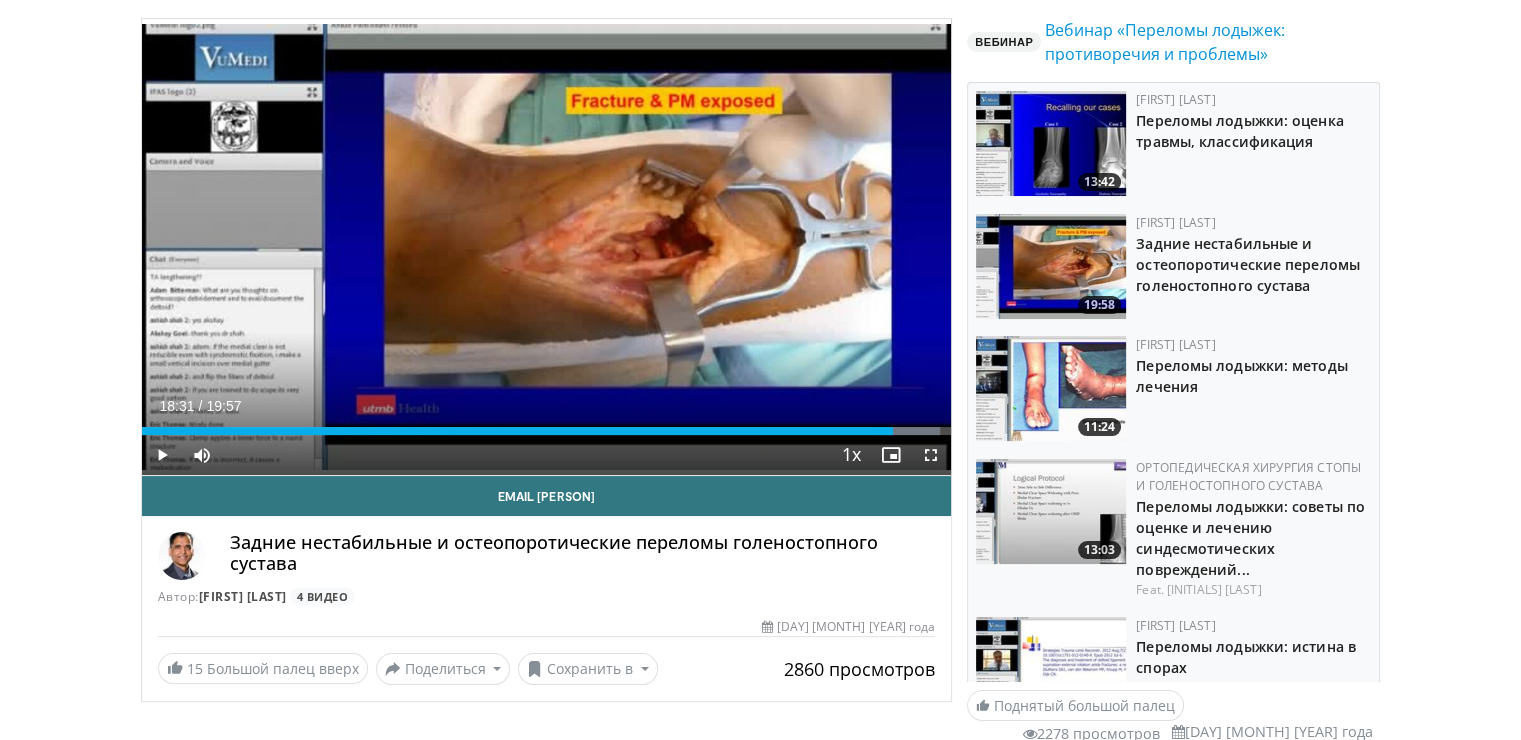 scroll, scrollTop: 141, scrollLeft: 0, axis: vertical 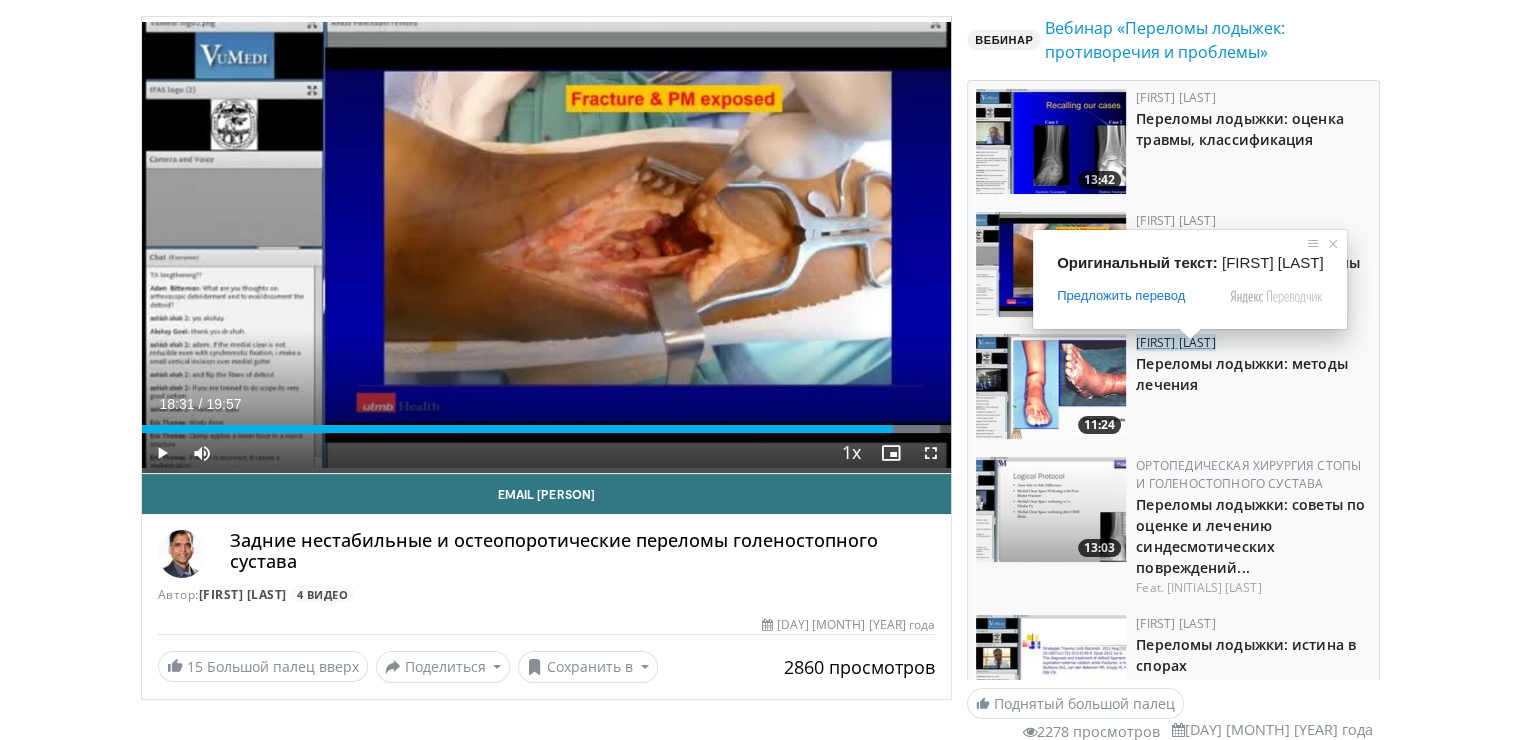 click on "Раджеш Саймон" at bounding box center (1175, 342) 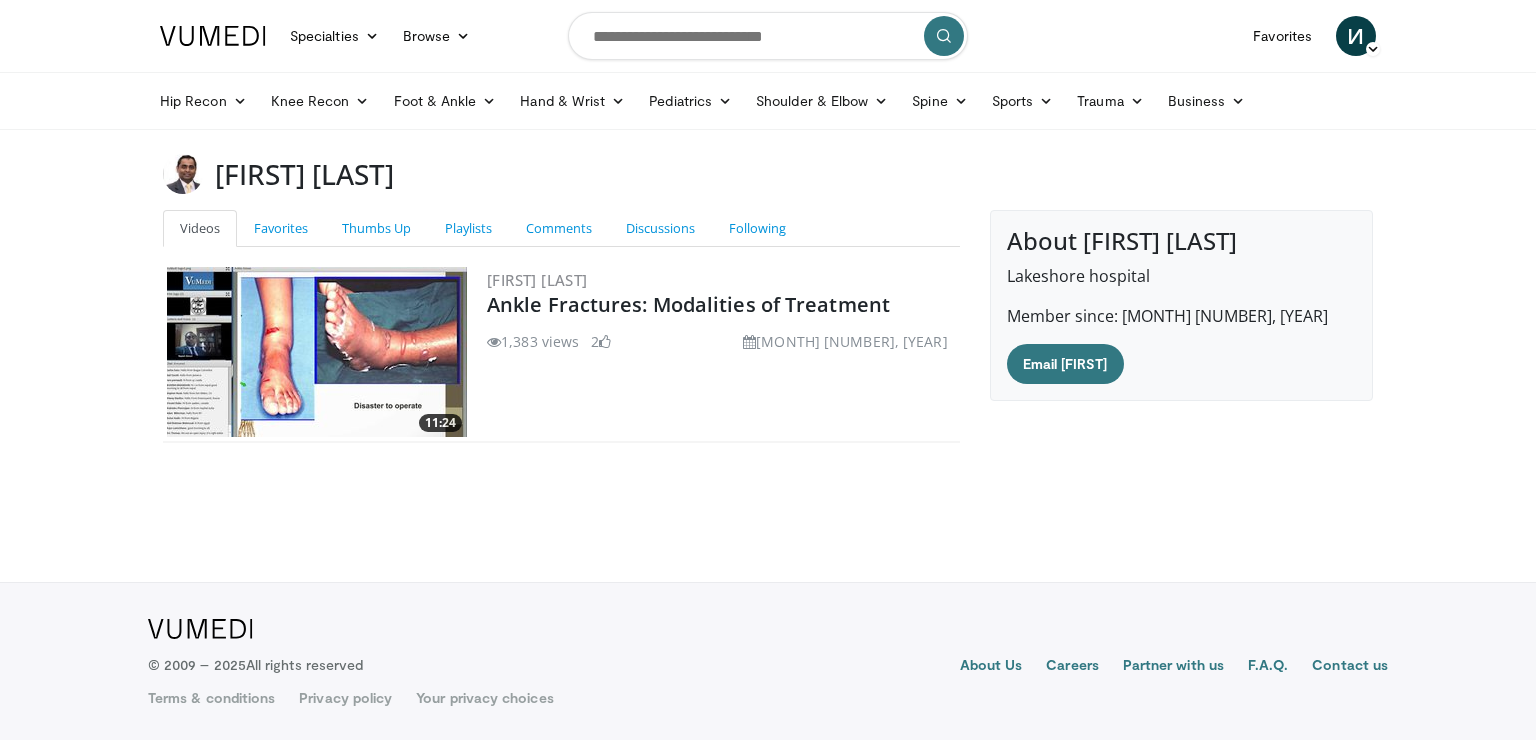 scroll, scrollTop: 0, scrollLeft: 0, axis: both 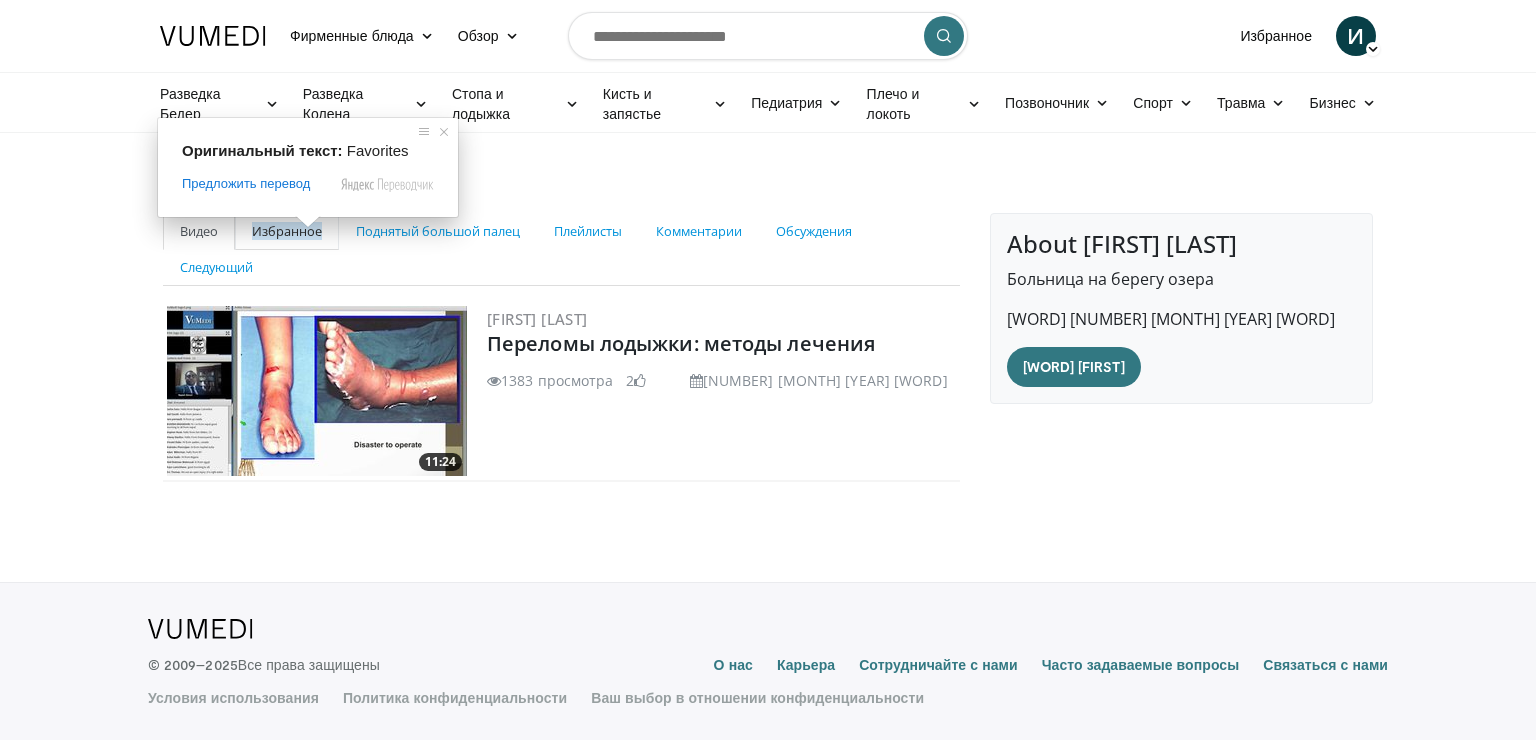 click on "Избранное" at bounding box center (287, 231) 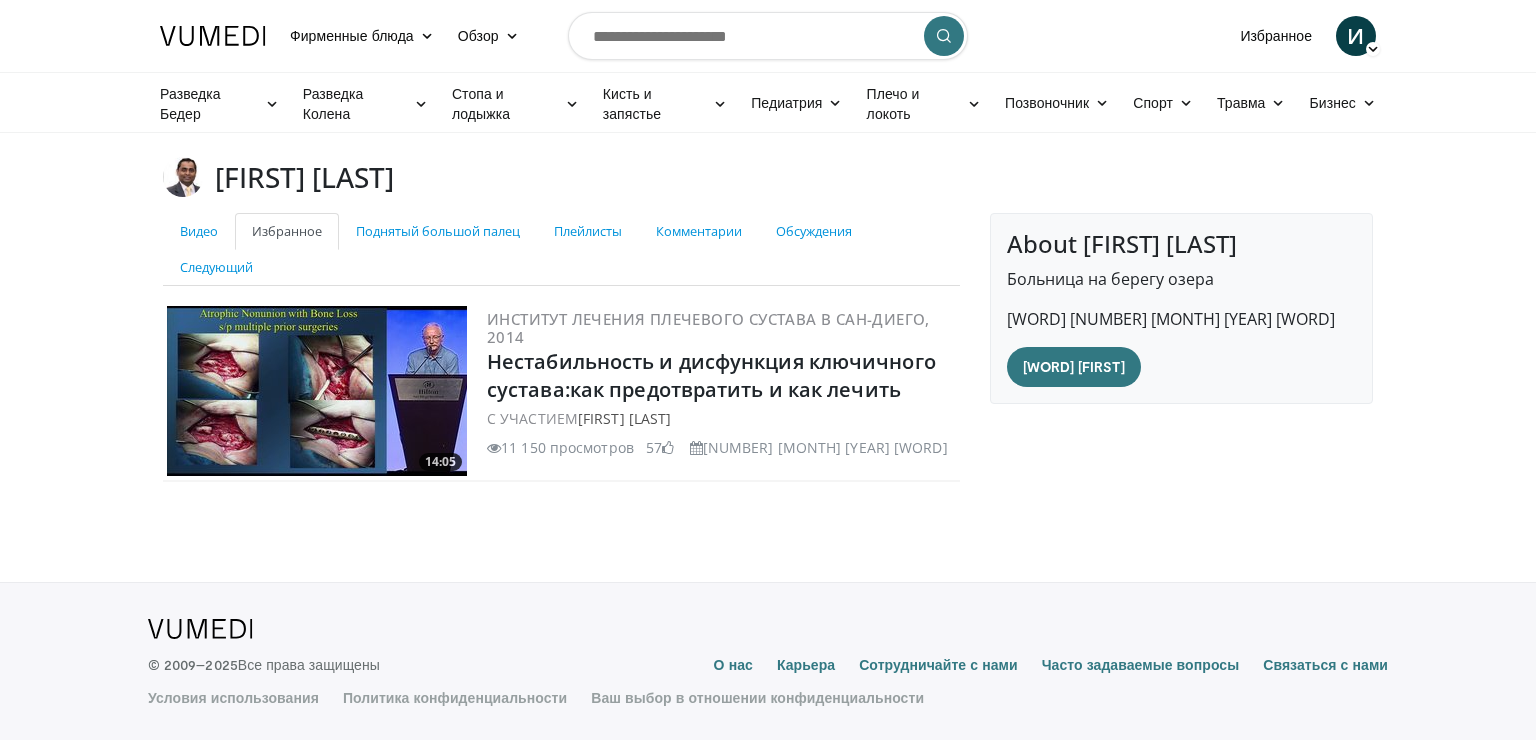 click at bounding box center [317, 391] 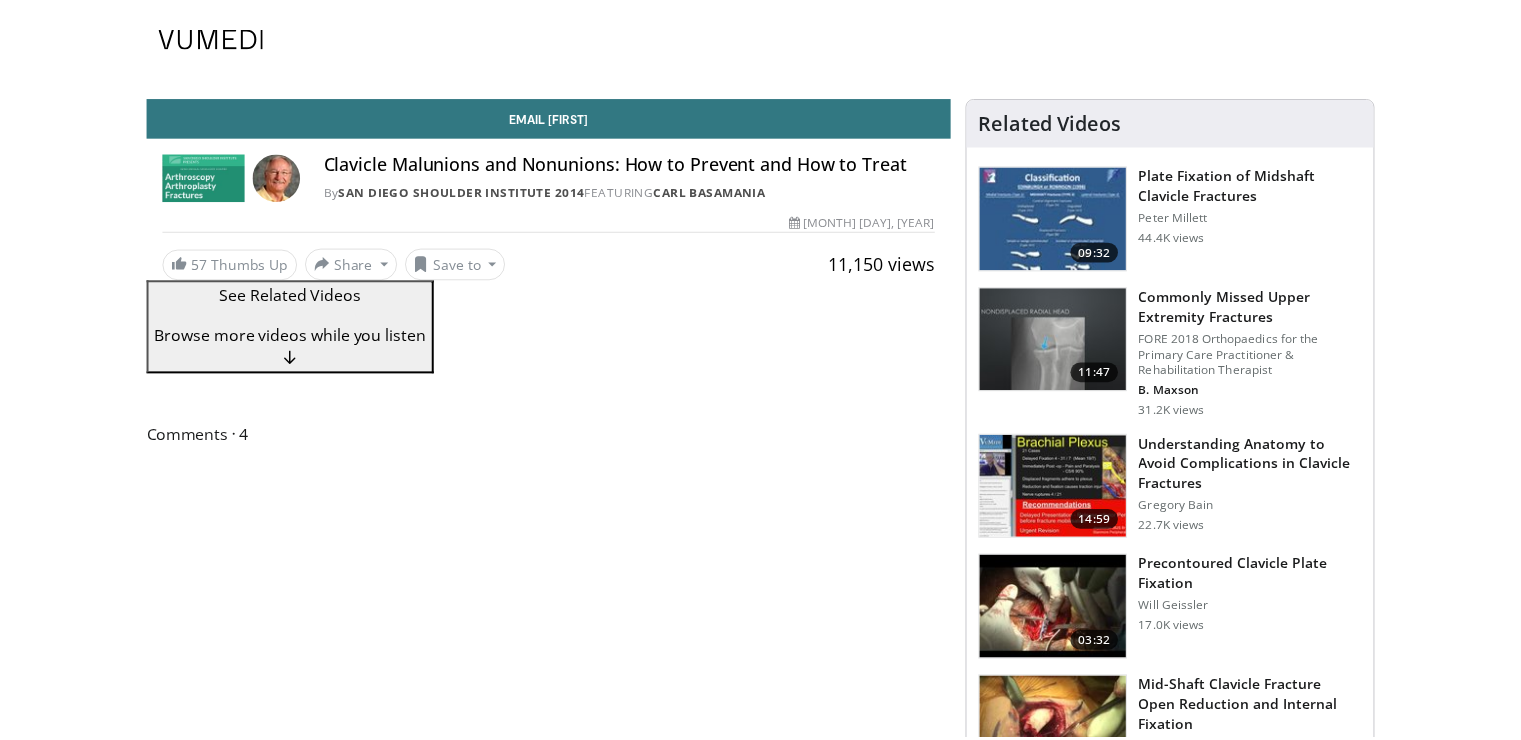 scroll, scrollTop: 0, scrollLeft: 0, axis: both 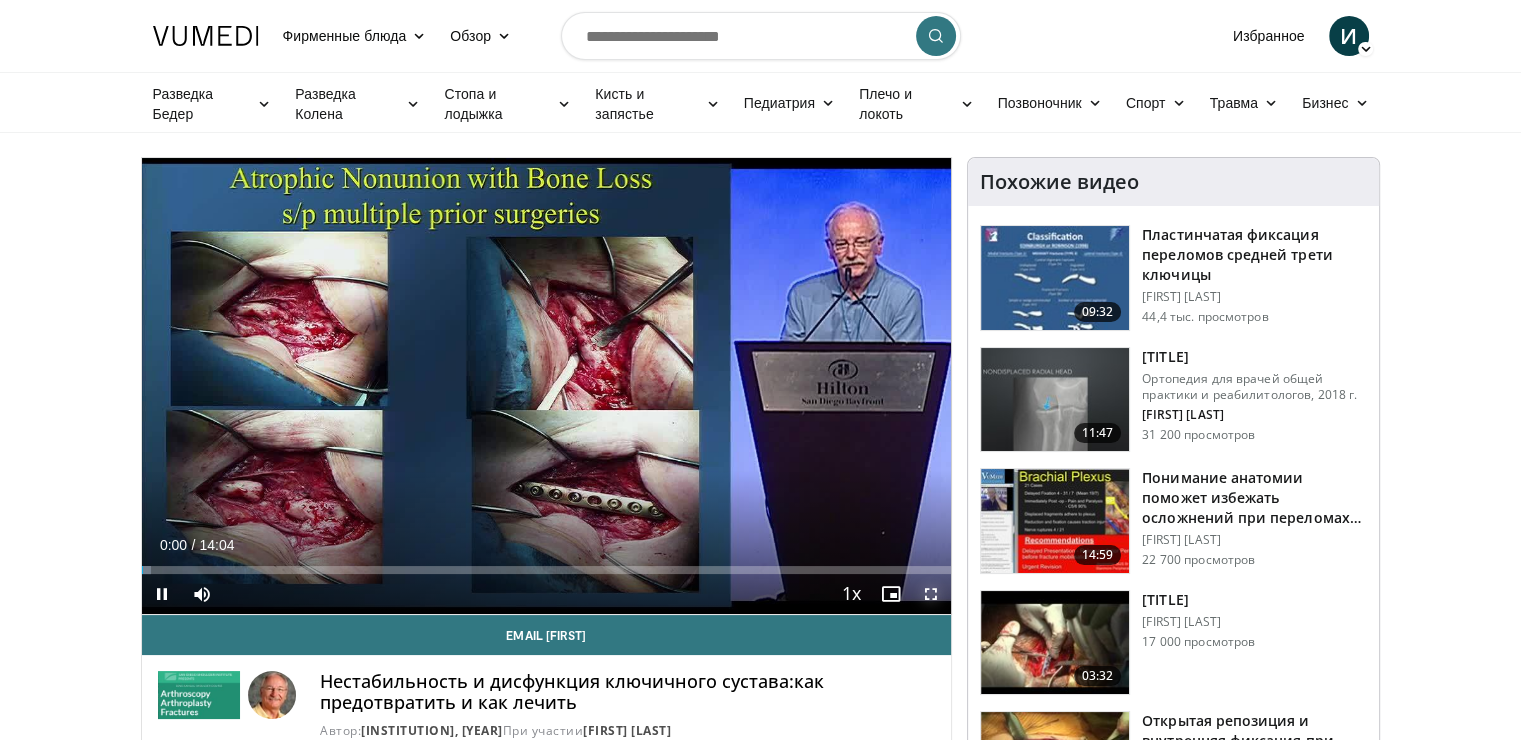 click at bounding box center (931, 594) 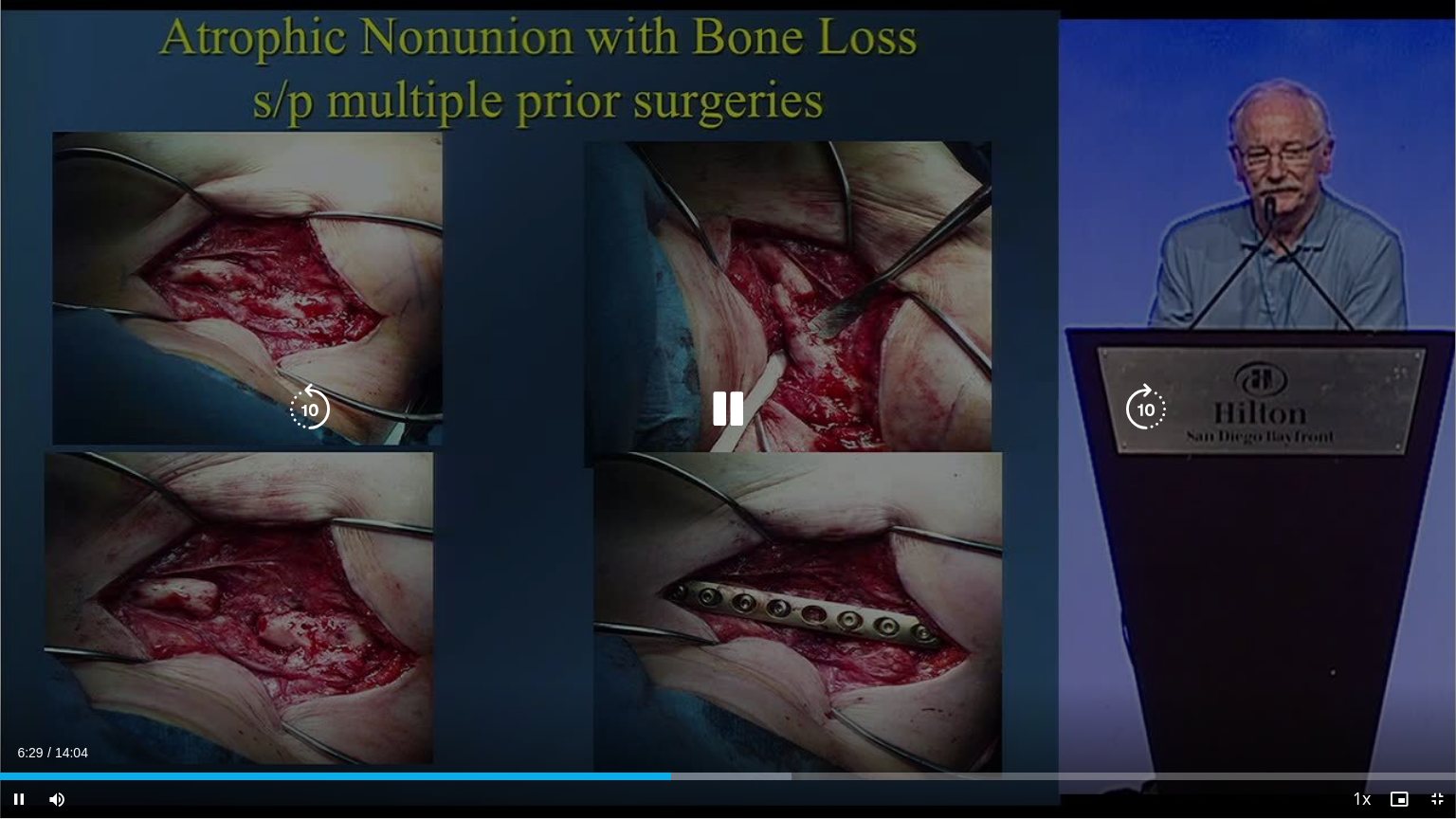 click at bounding box center (728, 410) 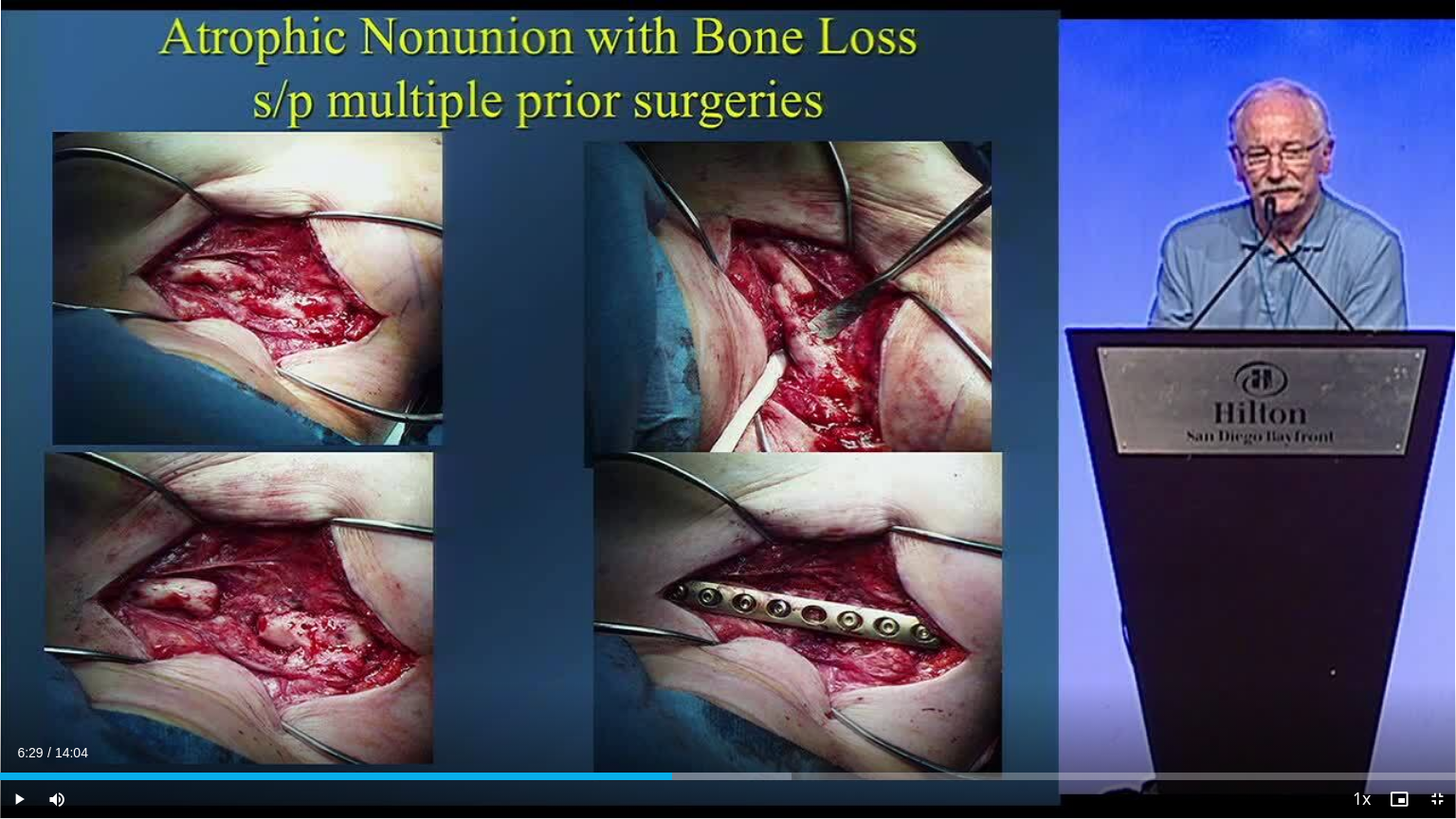 type 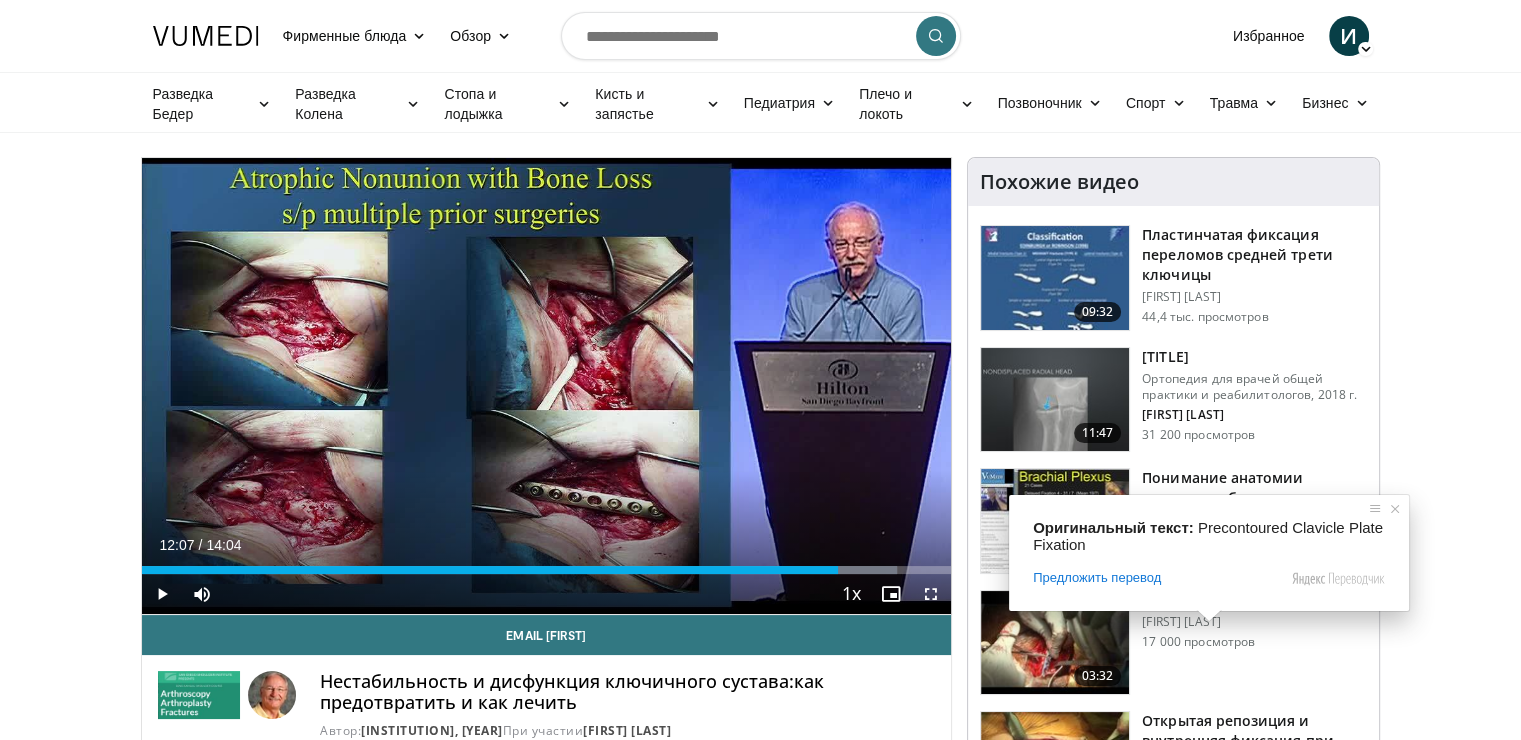 click at bounding box center (1055, 643) 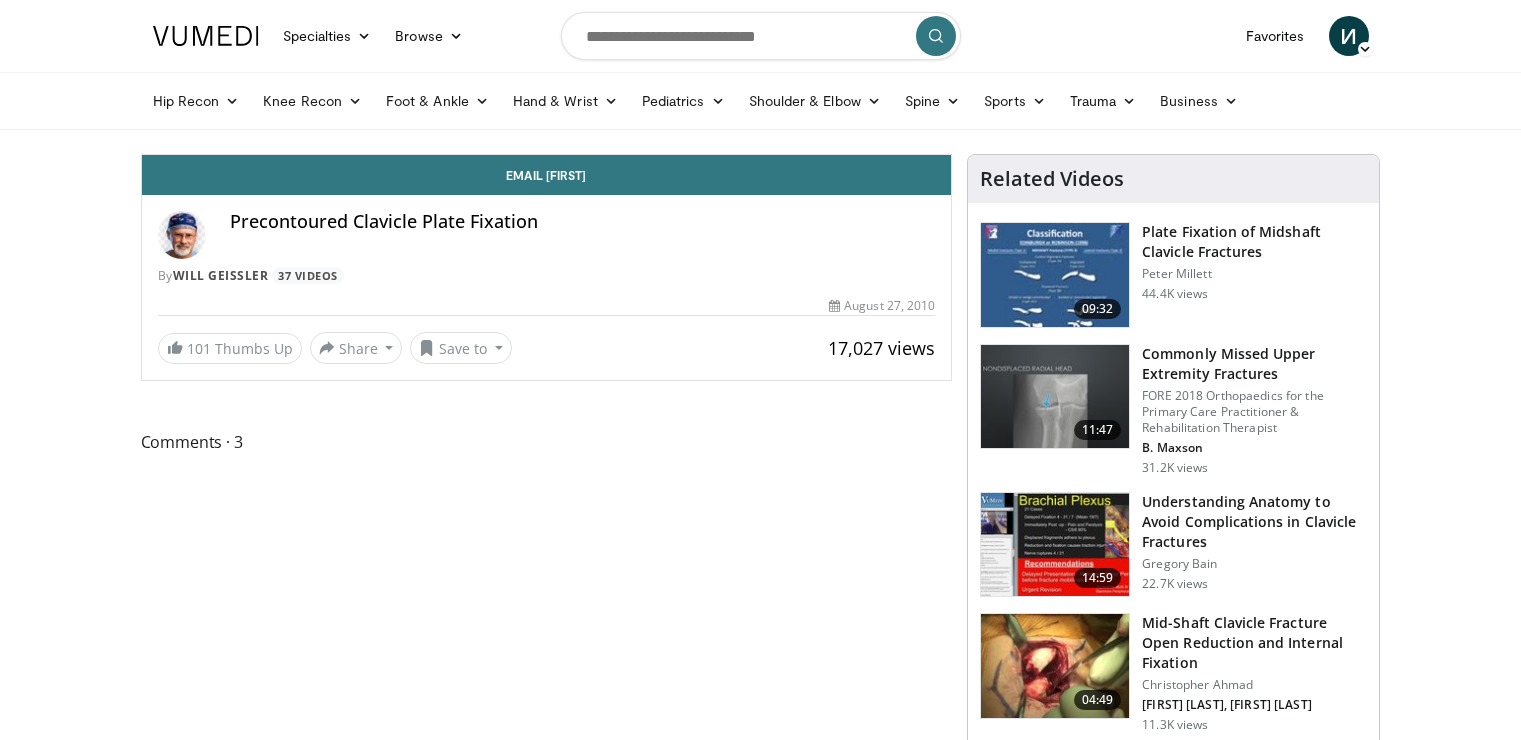 scroll, scrollTop: 0, scrollLeft: 0, axis: both 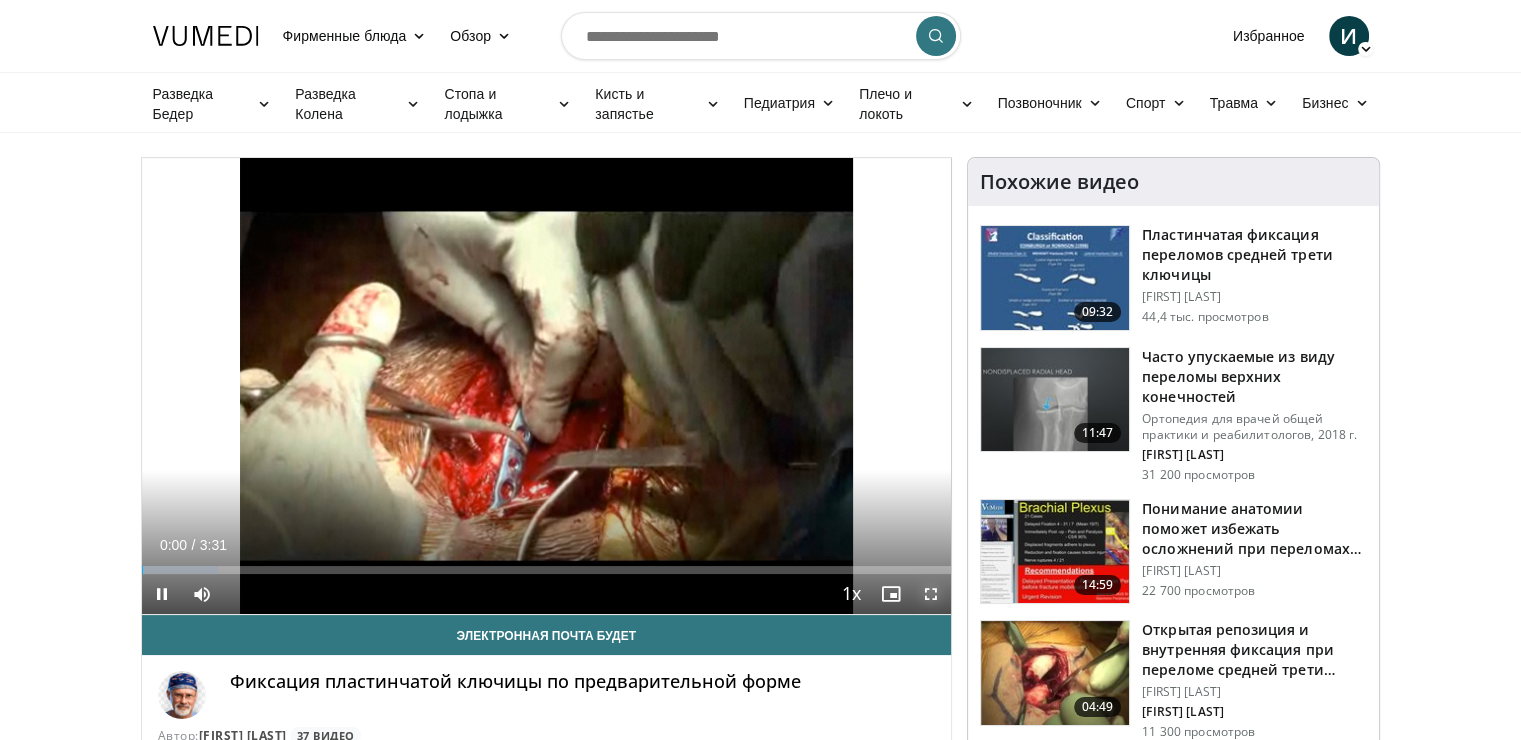 click at bounding box center (931, 594) 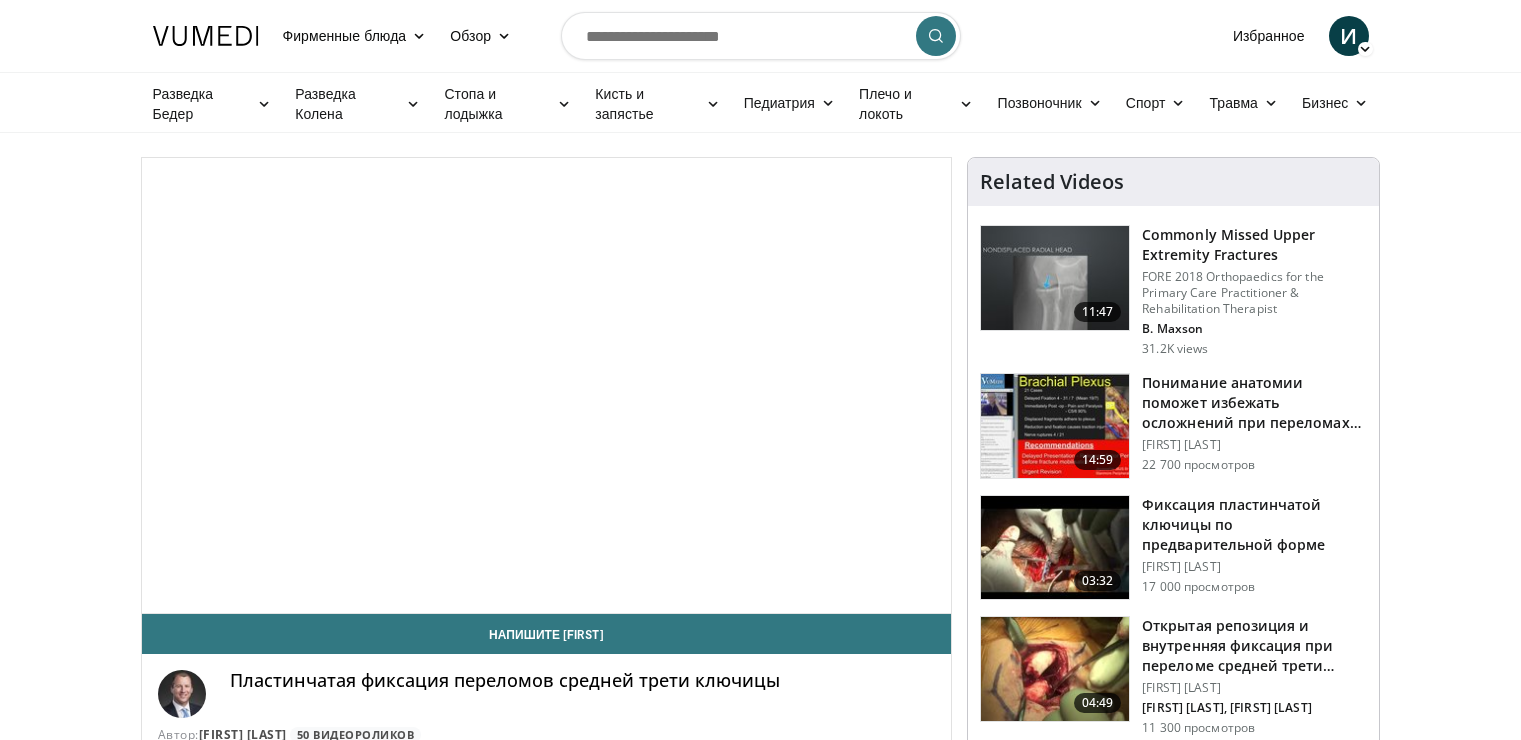 scroll, scrollTop: 0, scrollLeft: 0, axis: both 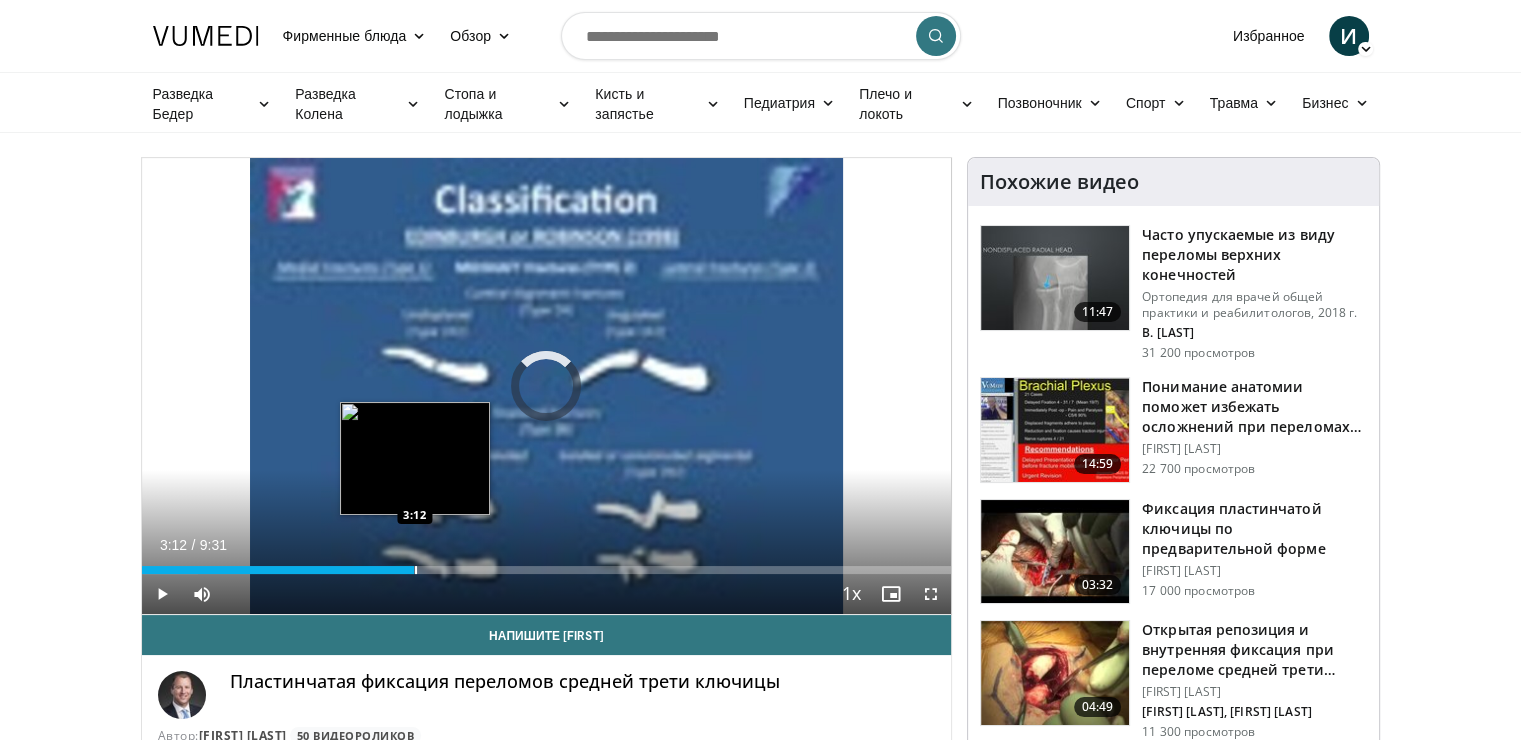 click on "Loaded :  6.98% 3:12 3:12" at bounding box center (547, 564) 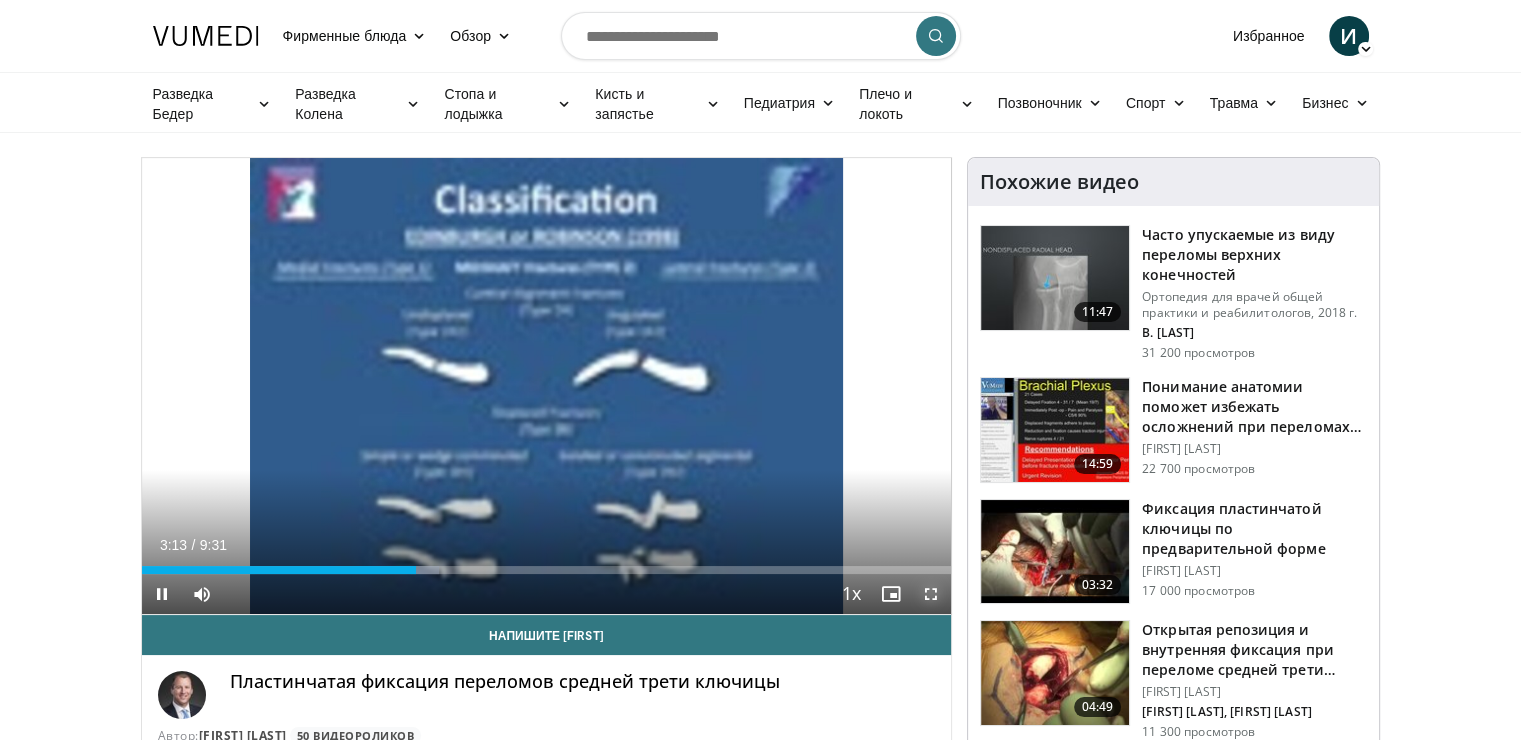 click at bounding box center (931, 594) 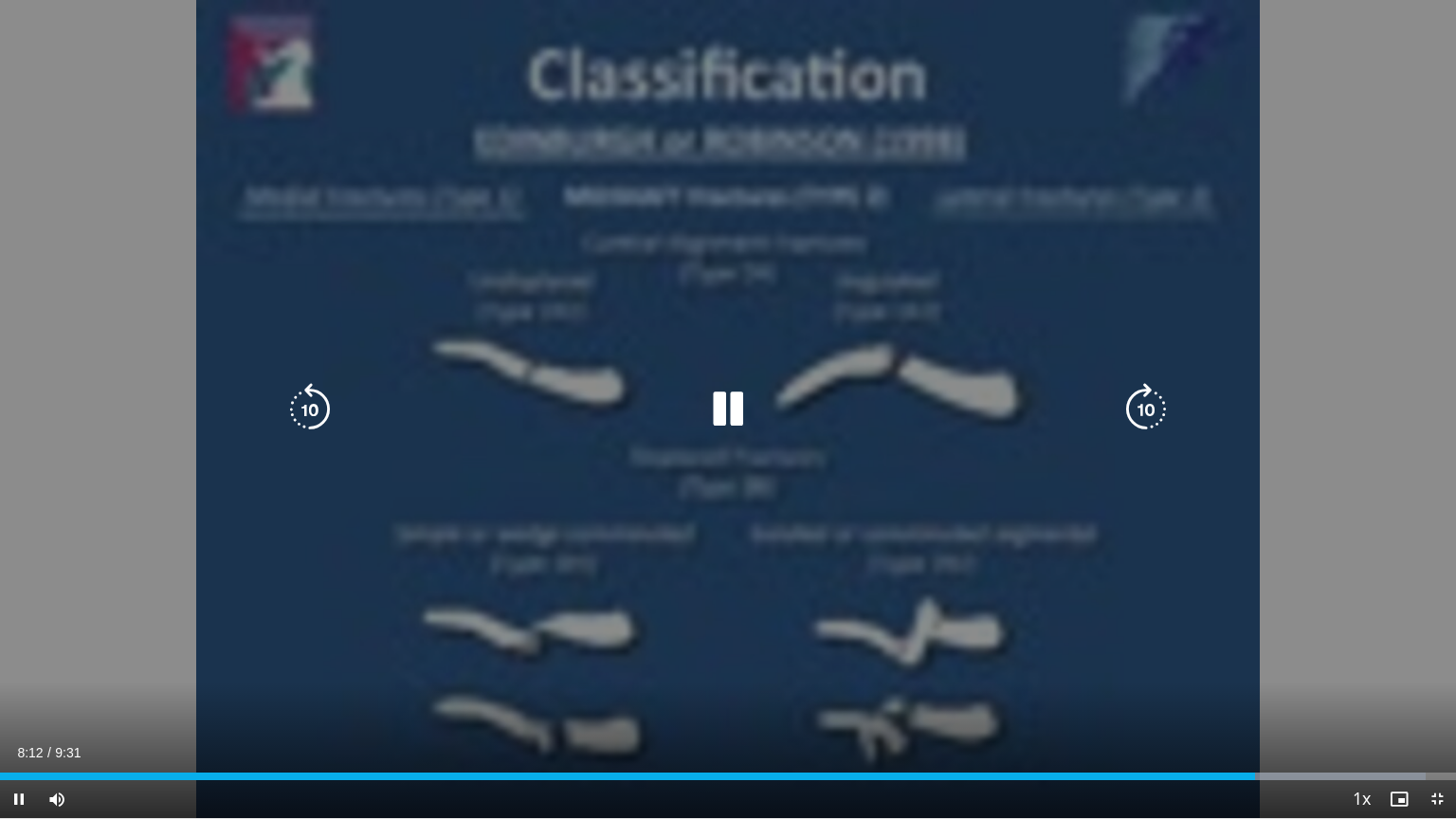 click at bounding box center [728, 410] 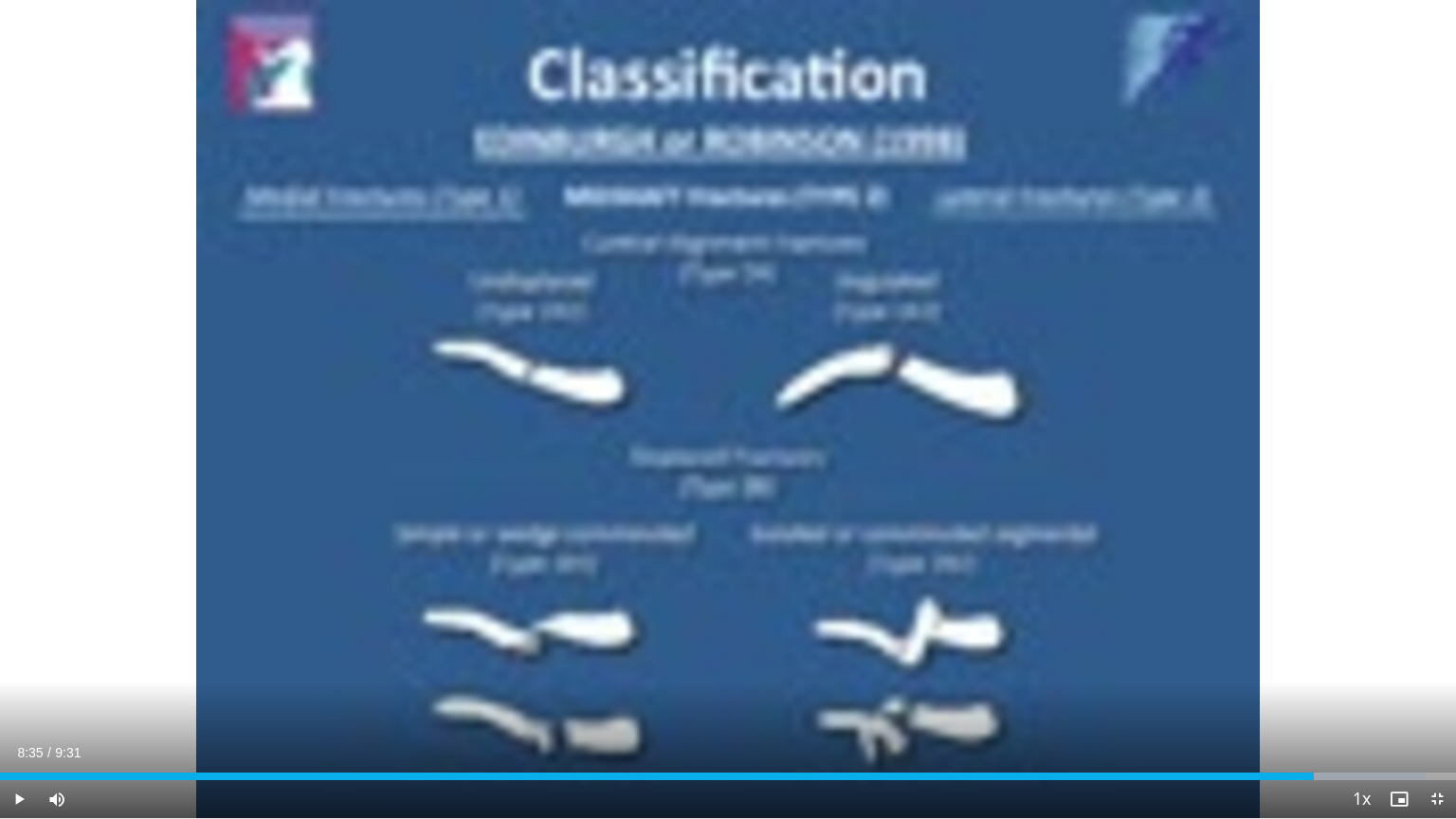 click at bounding box center (1315, 776) 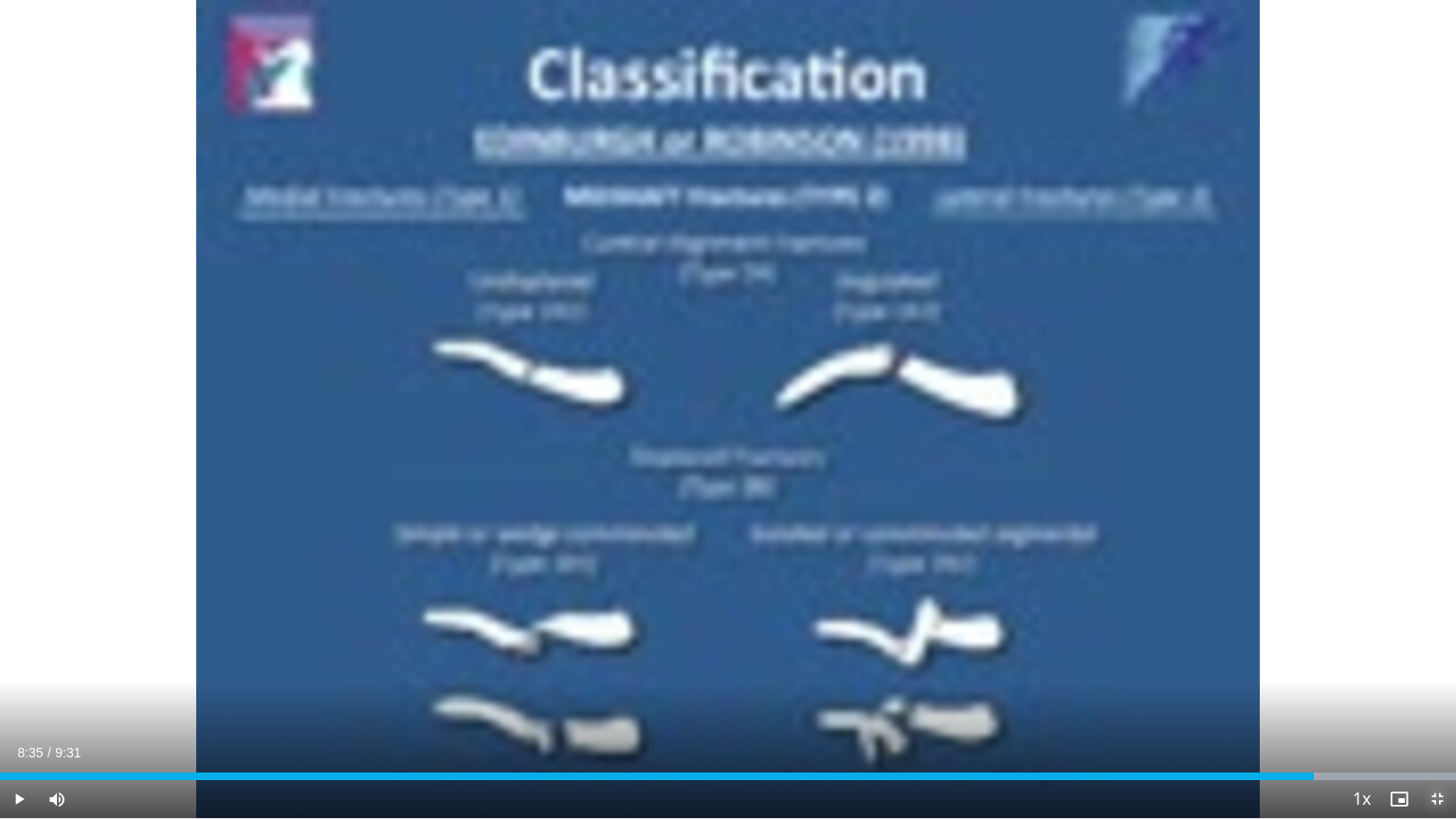 click at bounding box center [1437, 799] 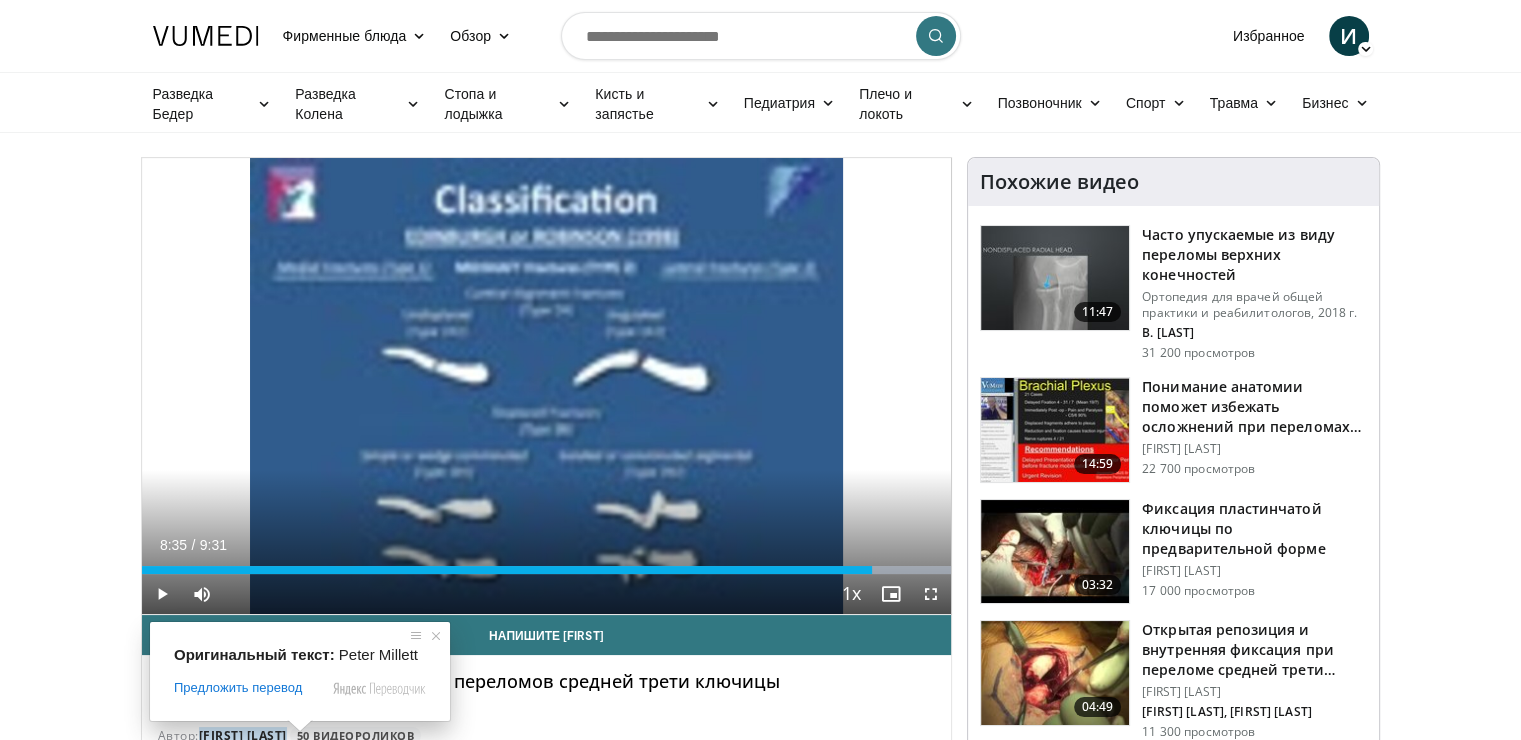 click on "[FIRST] [LAST]" at bounding box center [243, 735] 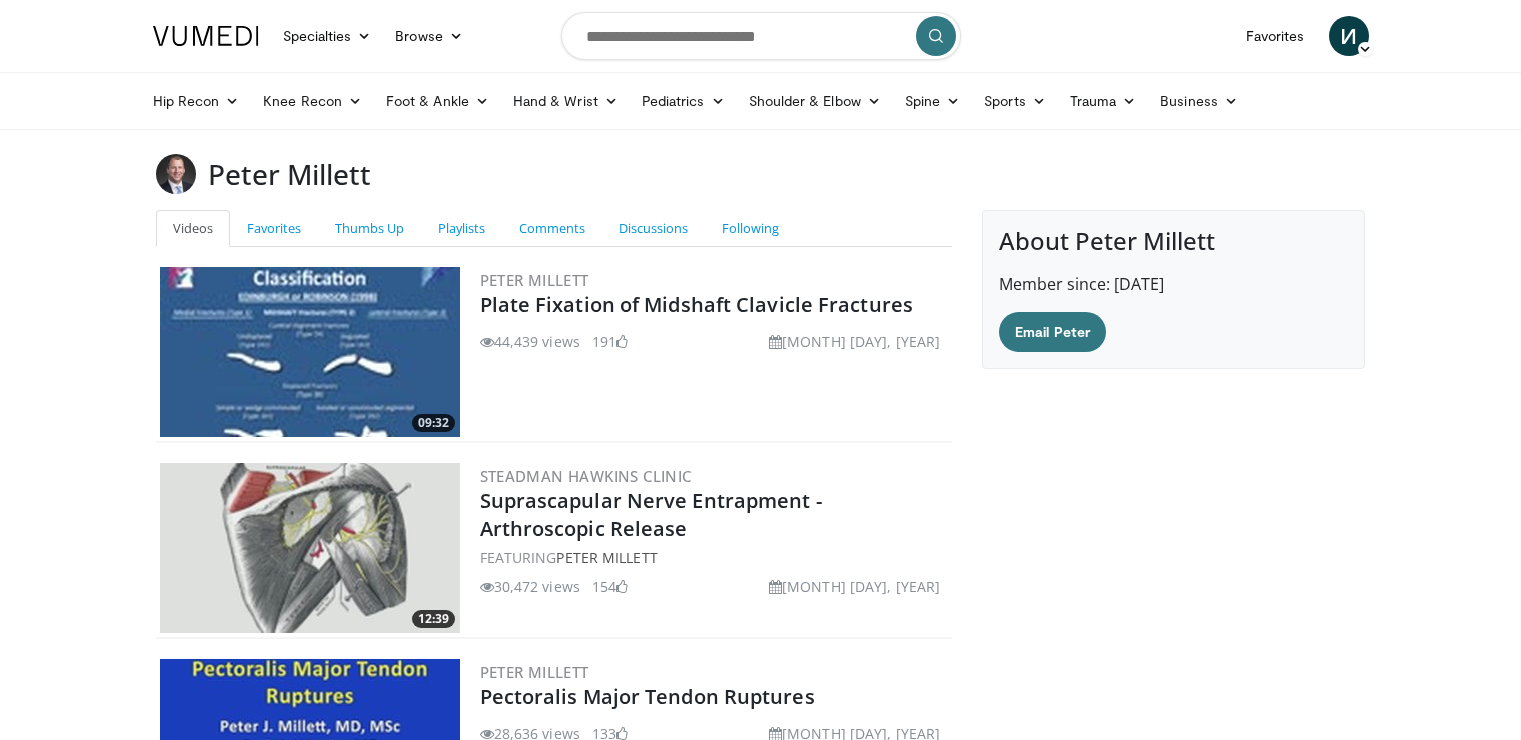 scroll, scrollTop: 0, scrollLeft: 0, axis: both 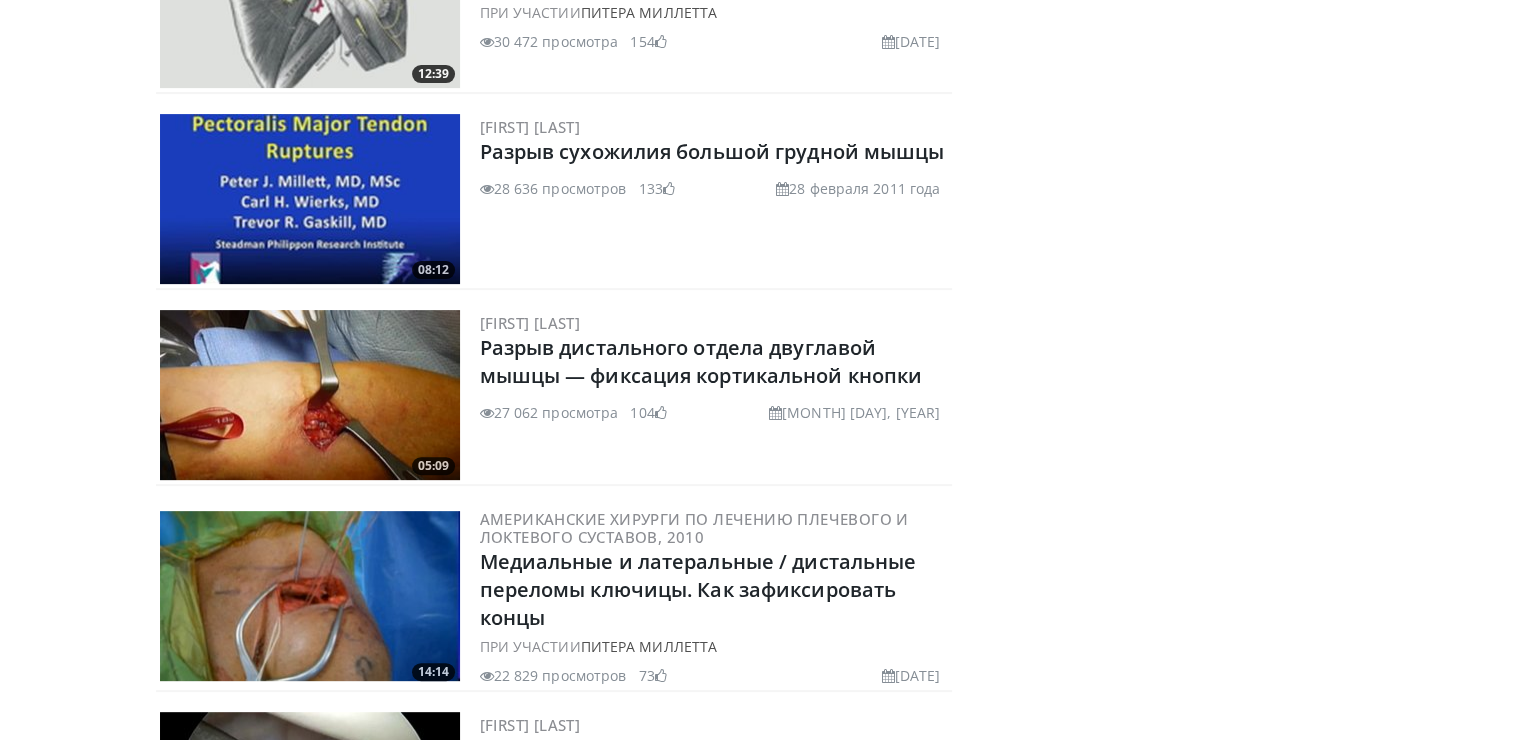 click at bounding box center (310, 395) 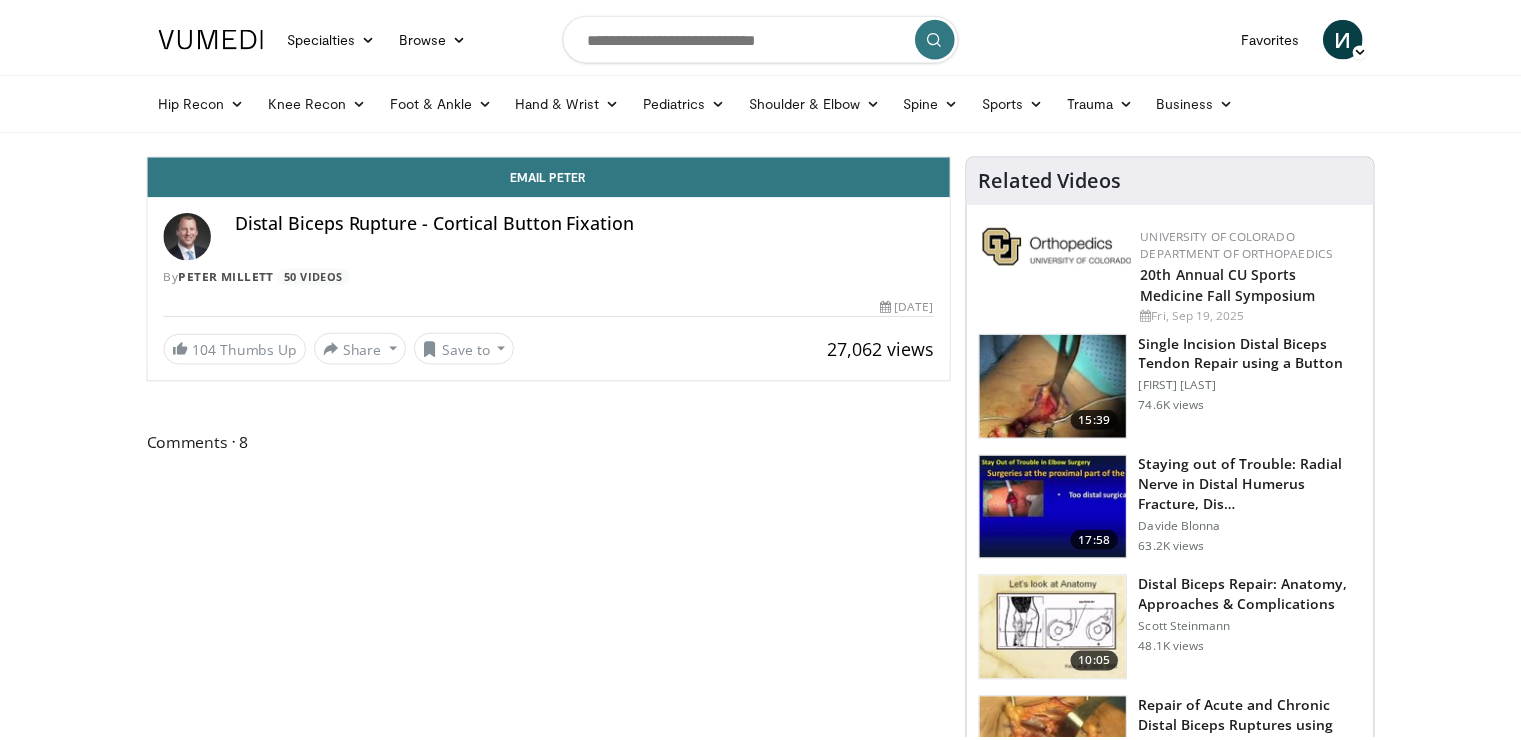 scroll, scrollTop: 0, scrollLeft: 0, axis: both 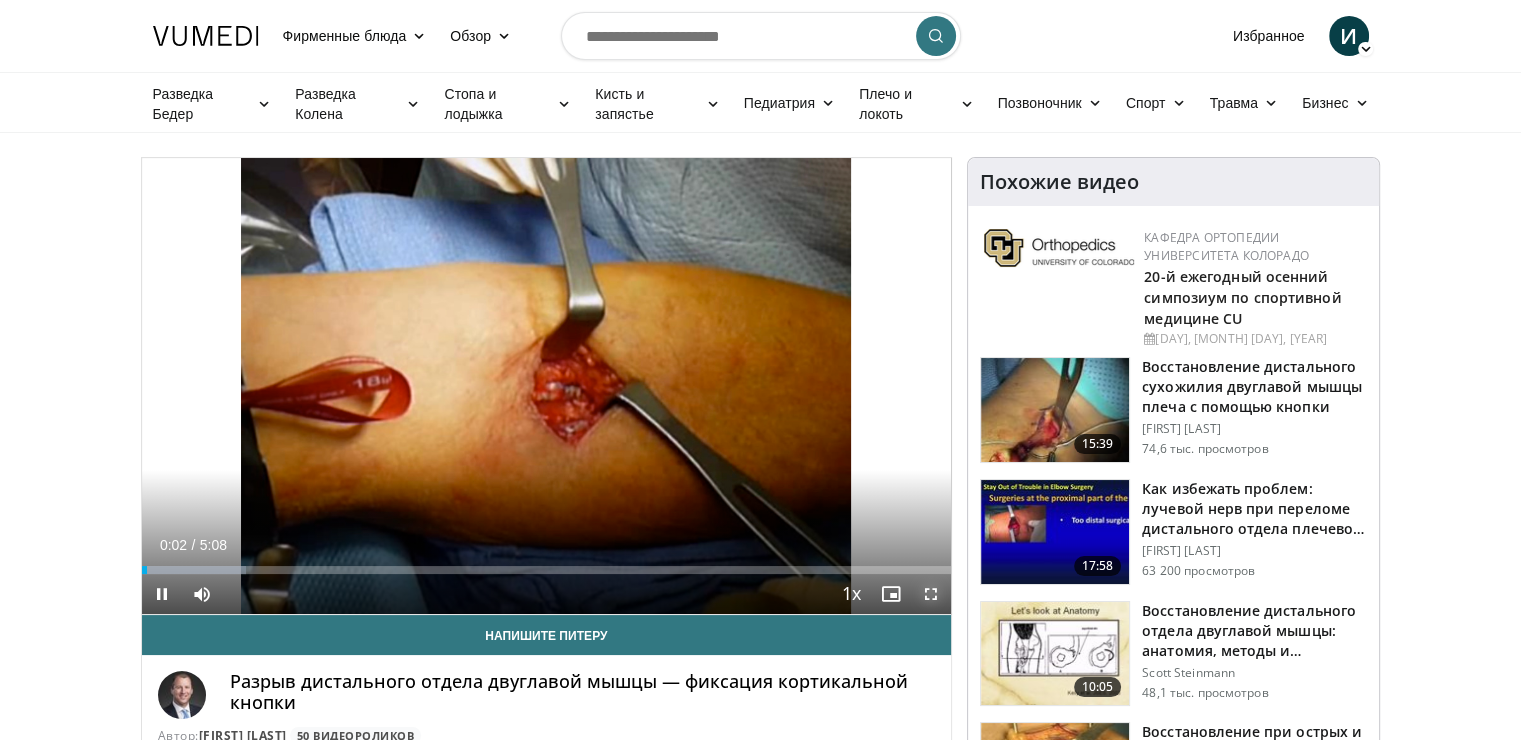 click at bounding box center (931, 594) 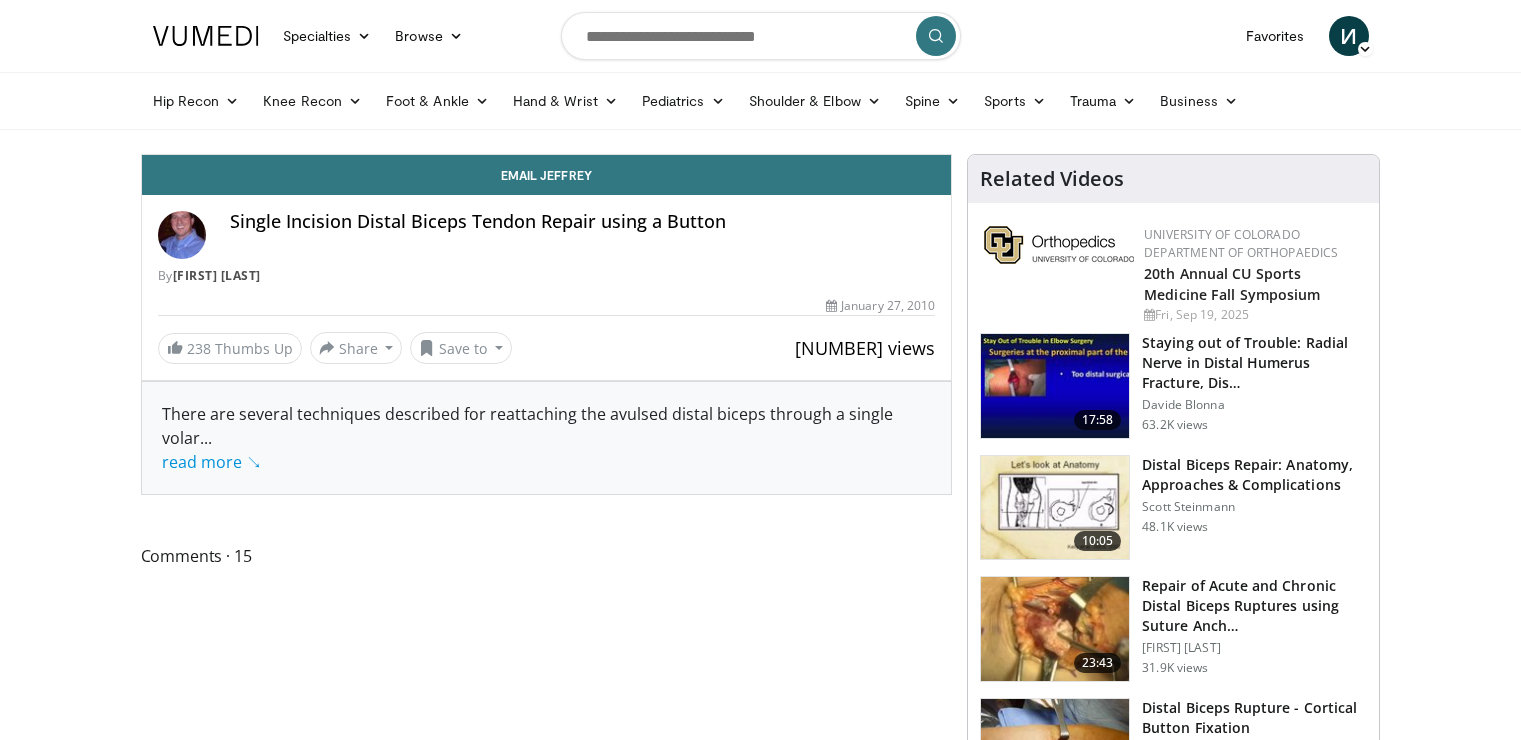 scroll, scrollTop: 0, scrollLeft: 0, axis: both 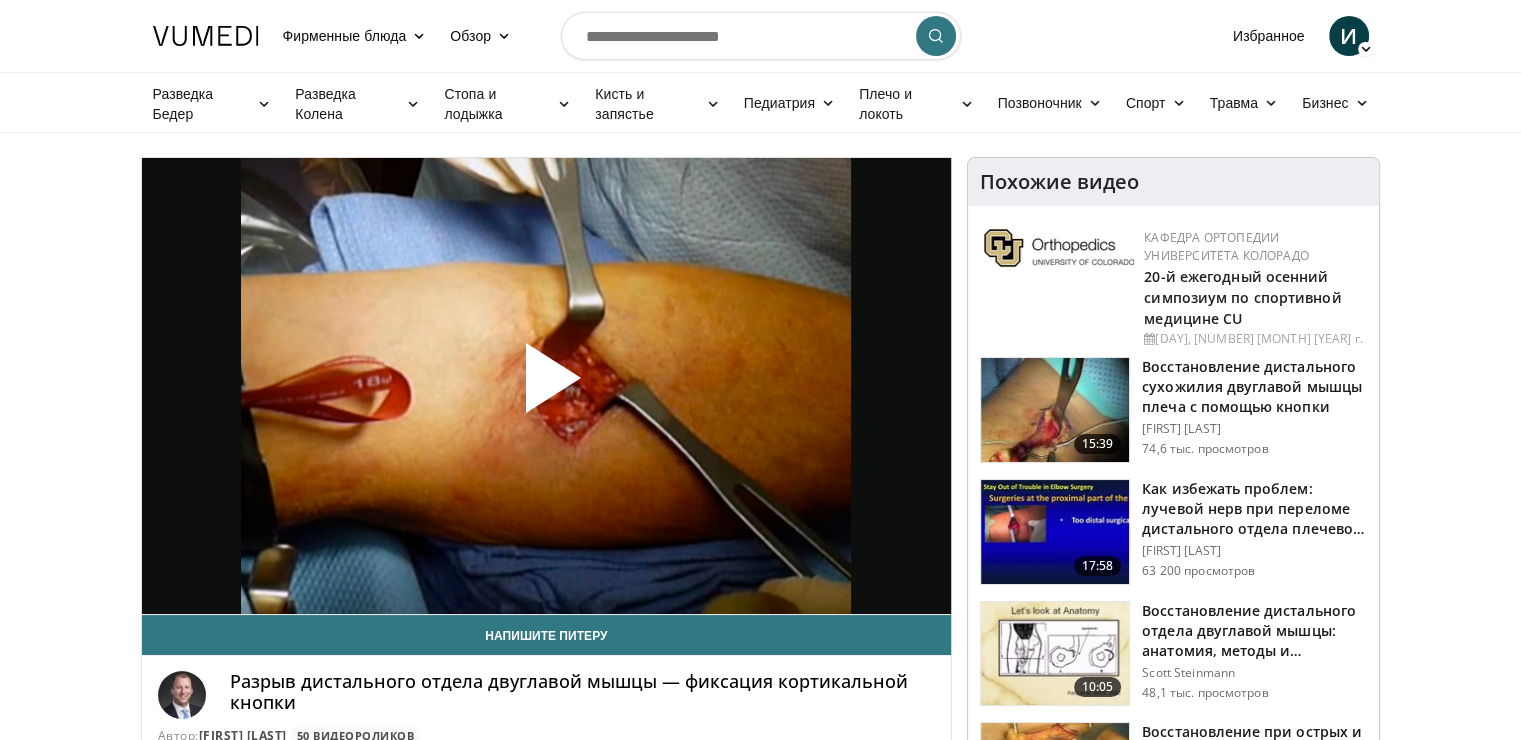 click at bounding box center [546, 386] 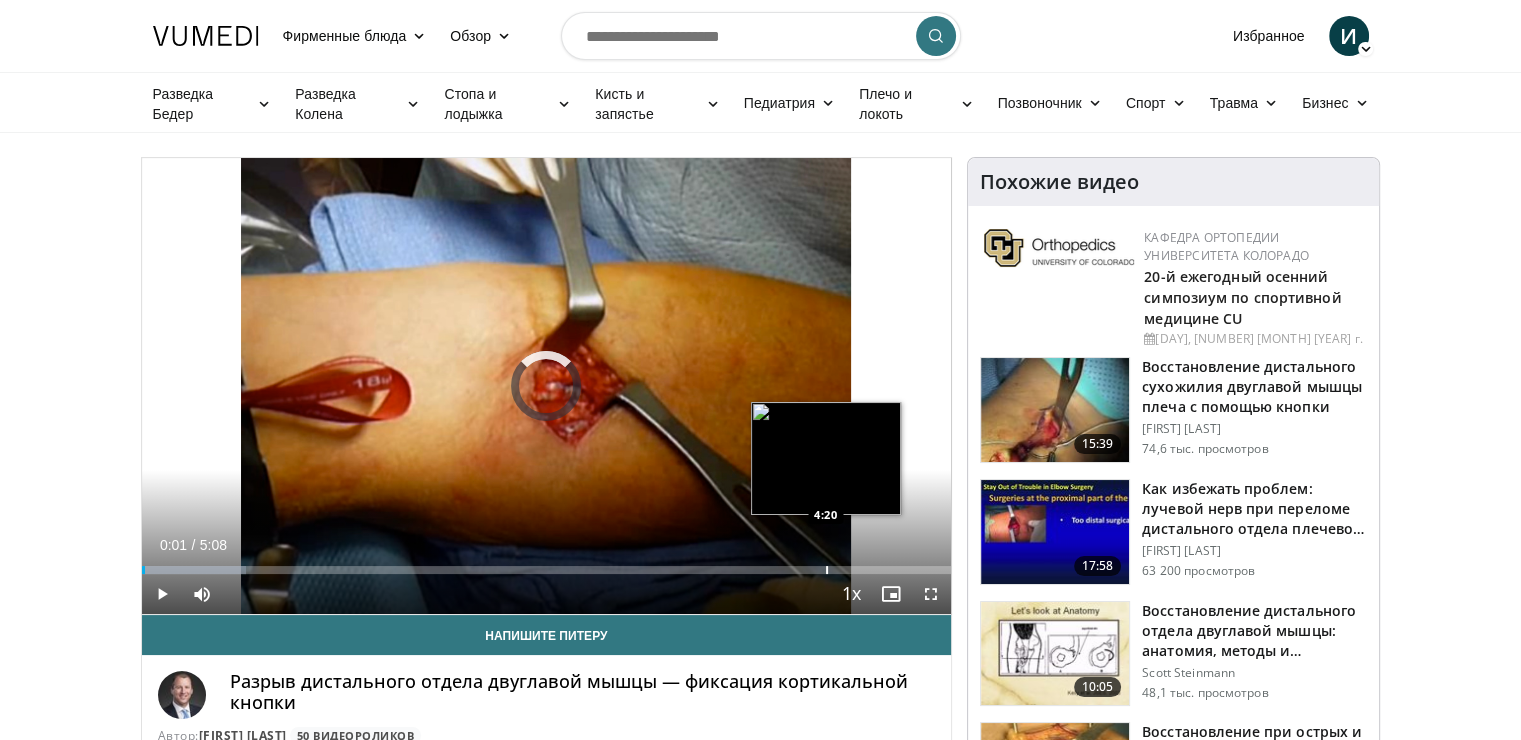 click at bounding box center [827, 570] 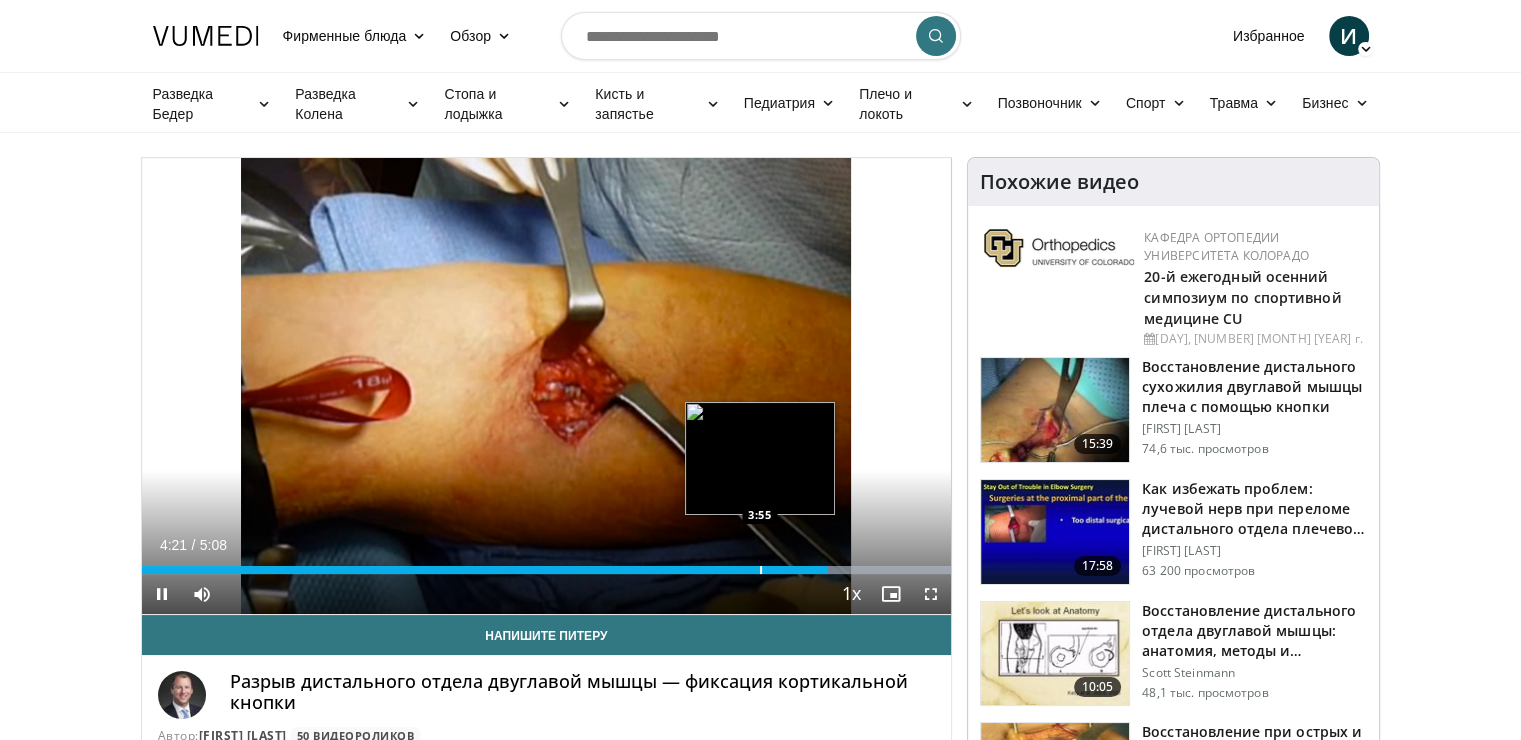 click on "Loaded :  100.00% 4:21 3:55" at bounding box center [547, 564] 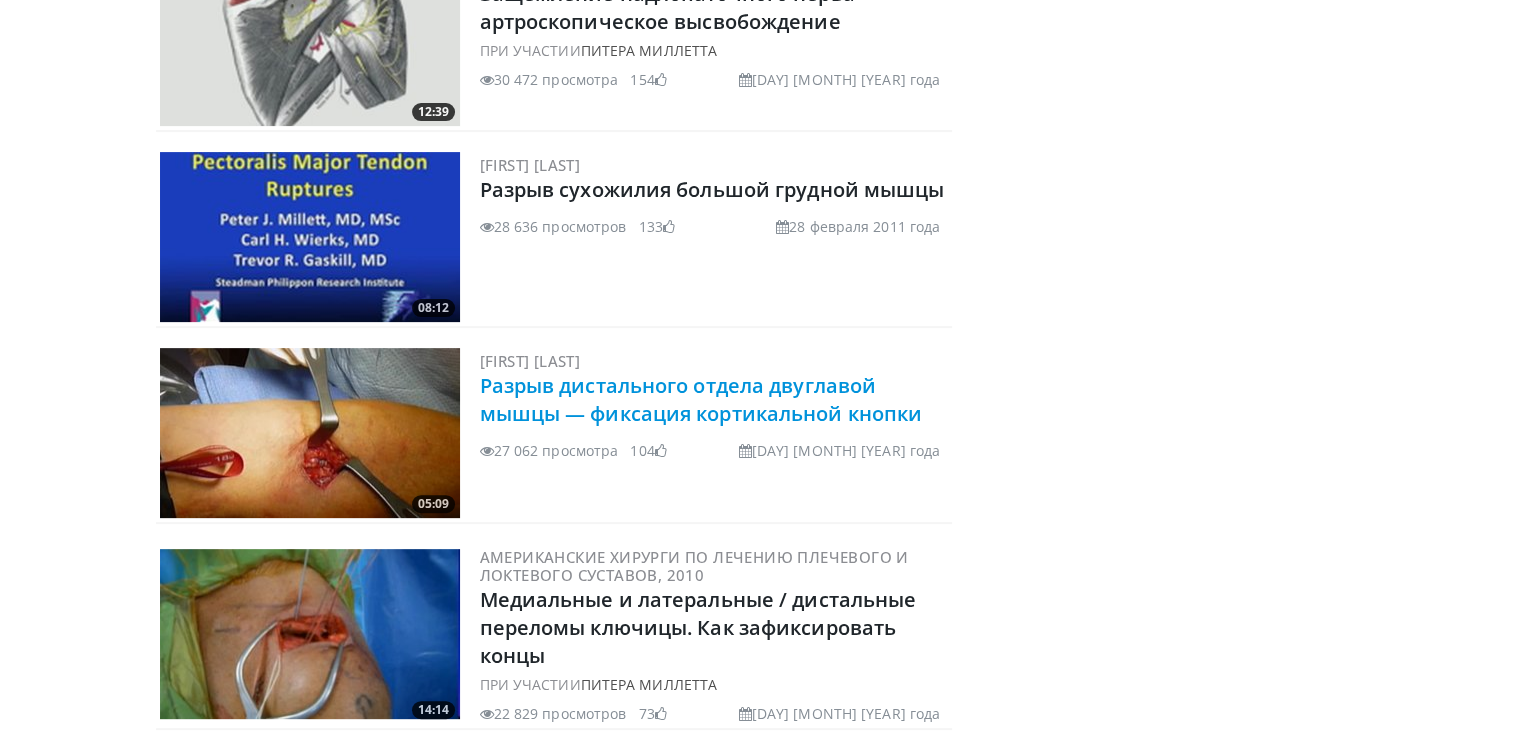 scroll, scrollTop: 584, scrollLeft: 0, axis: vertical 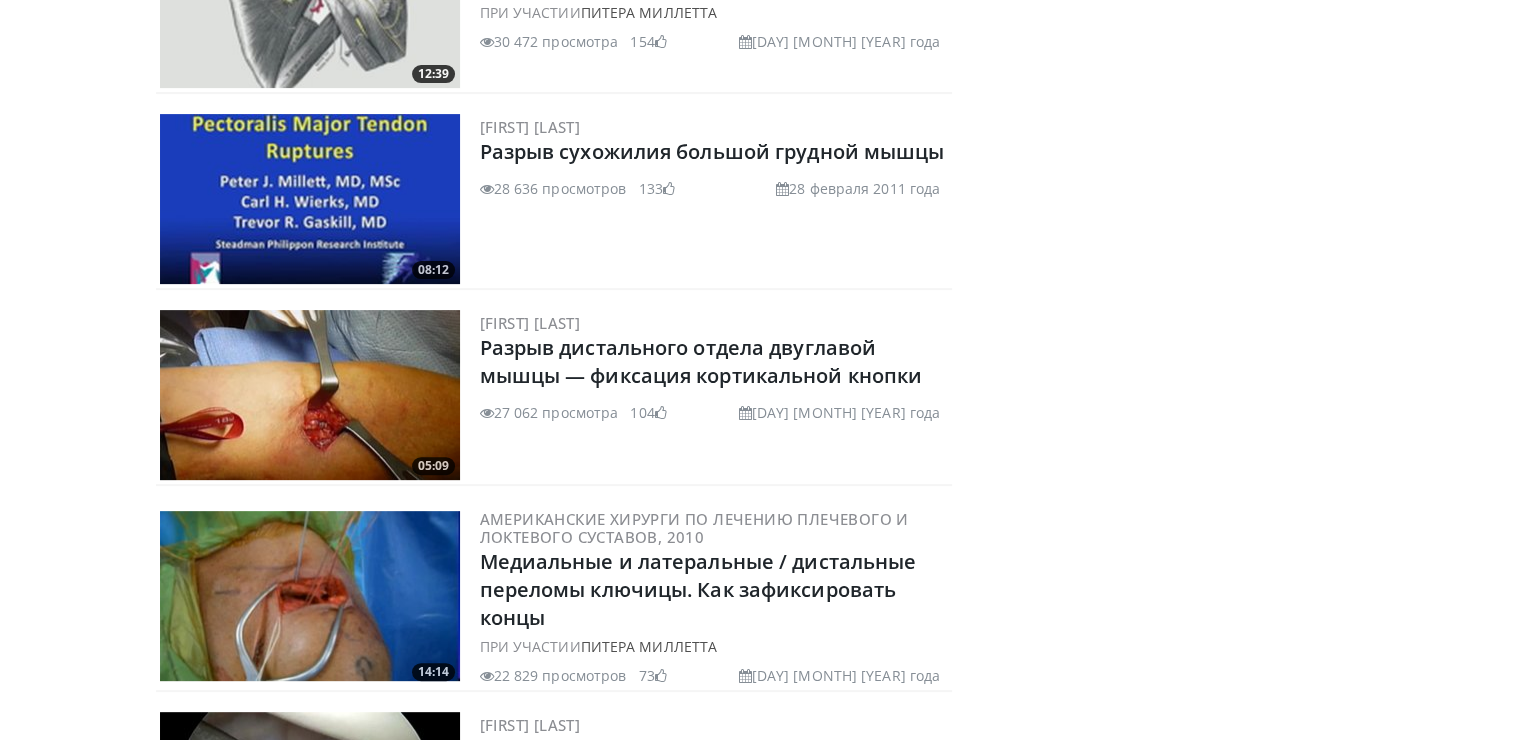 click at bounding box center [310, 596] 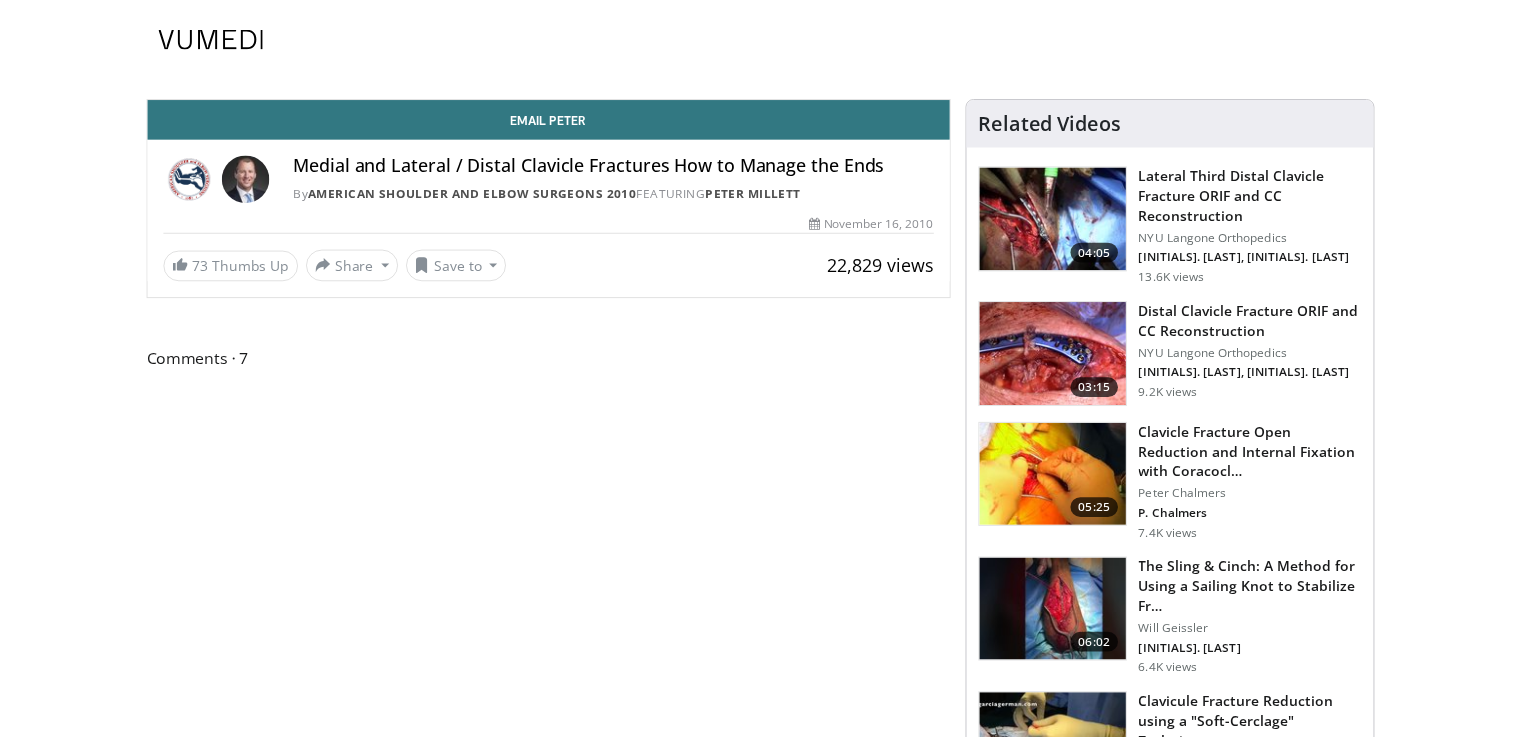 scroll, scrollTop: 0, scrollLeft: 0, axis: both 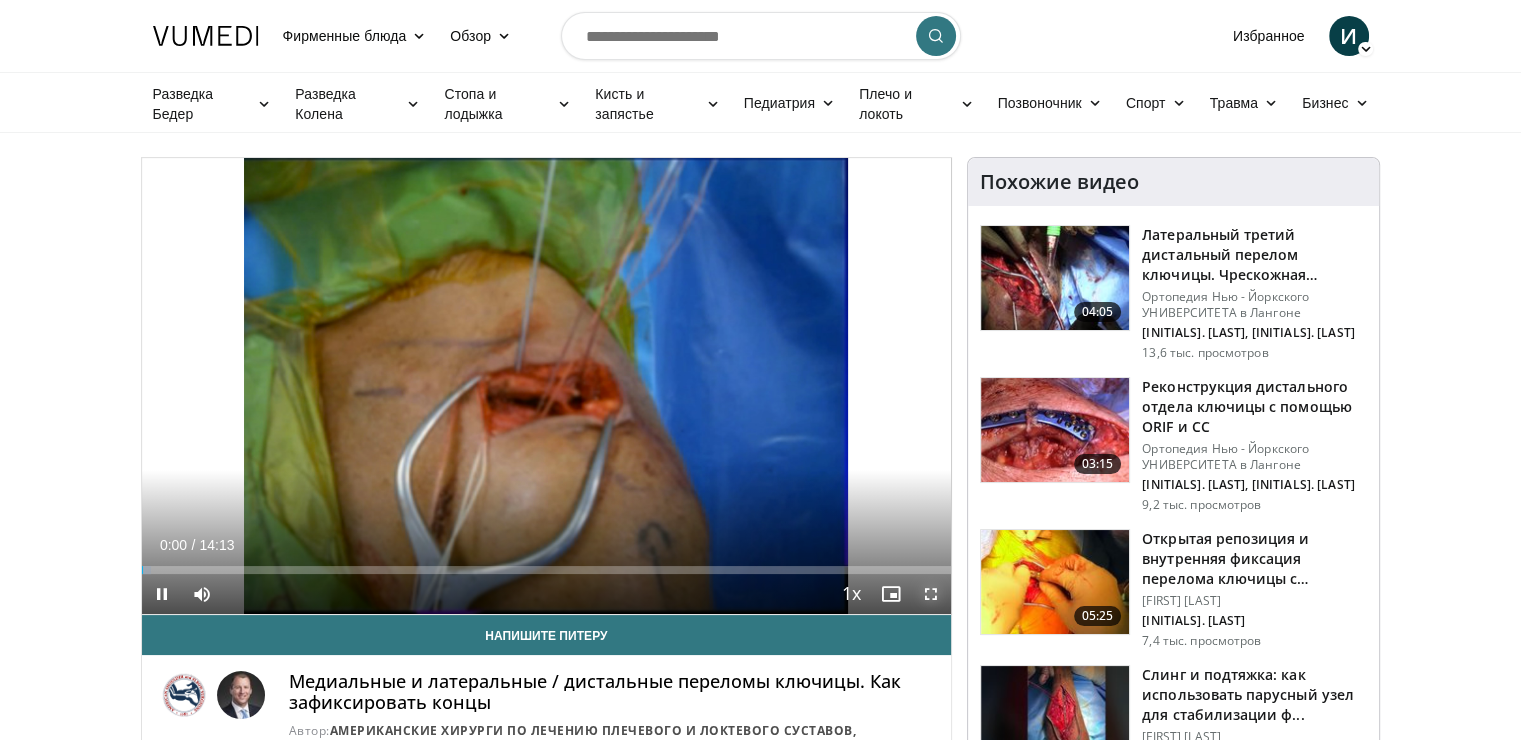 click at bounding box center [931, 594] 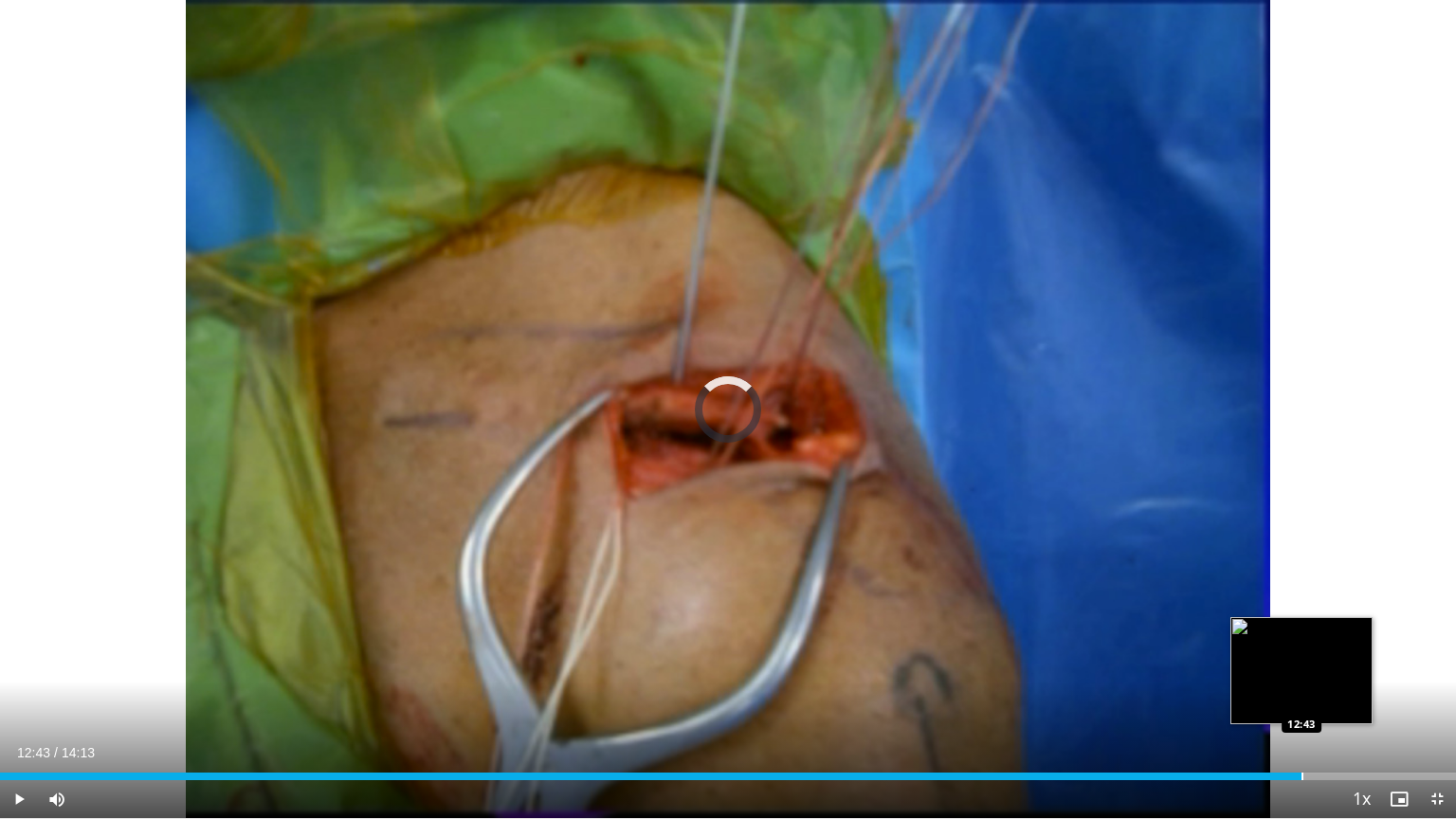 click on "Loaded :  23.43% 12:43 12:43" at bounding box center [728, 771] 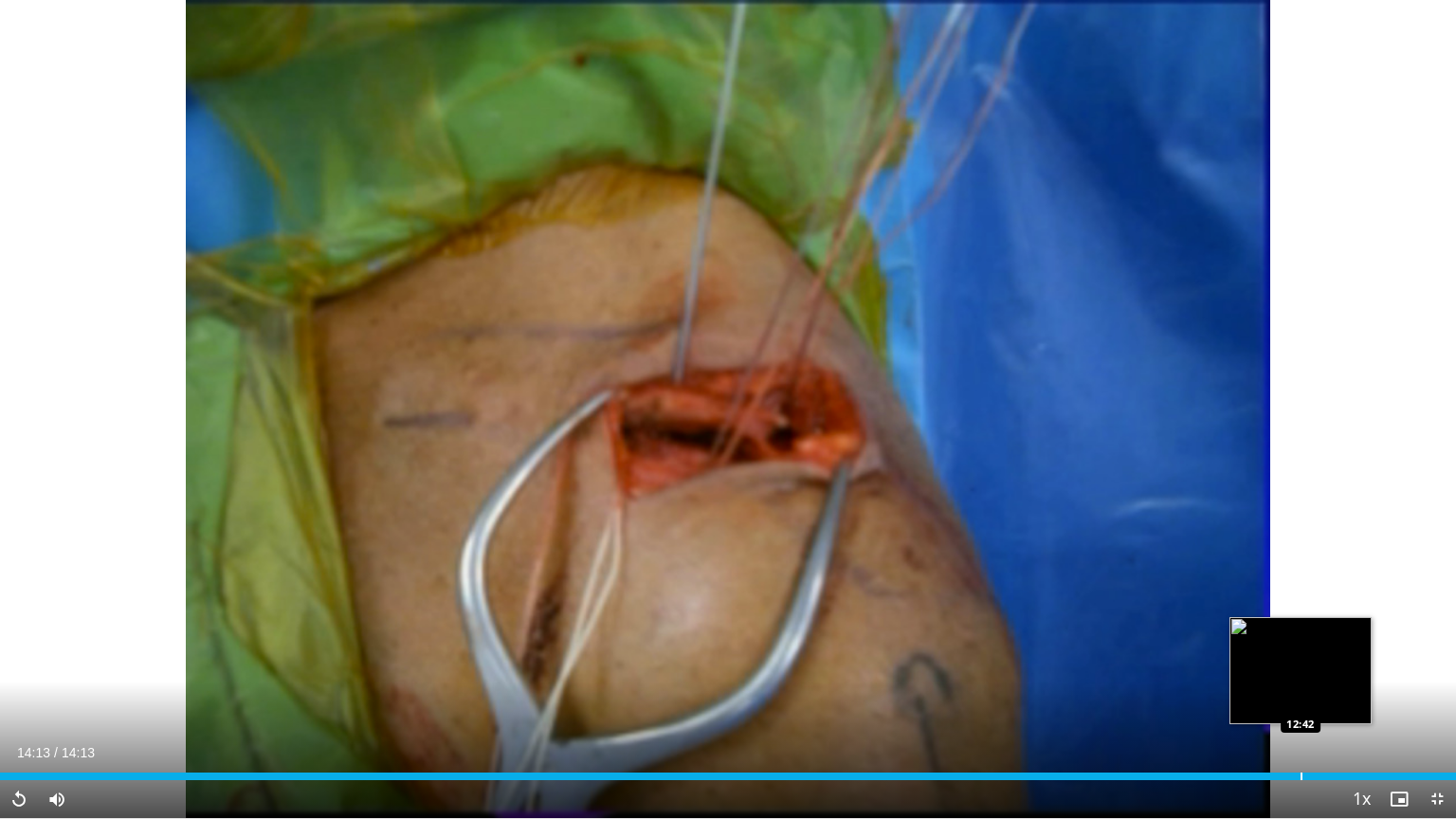 click on "Loaded :  100.00% 12:42 12:42" at bounding box center [728, 771] 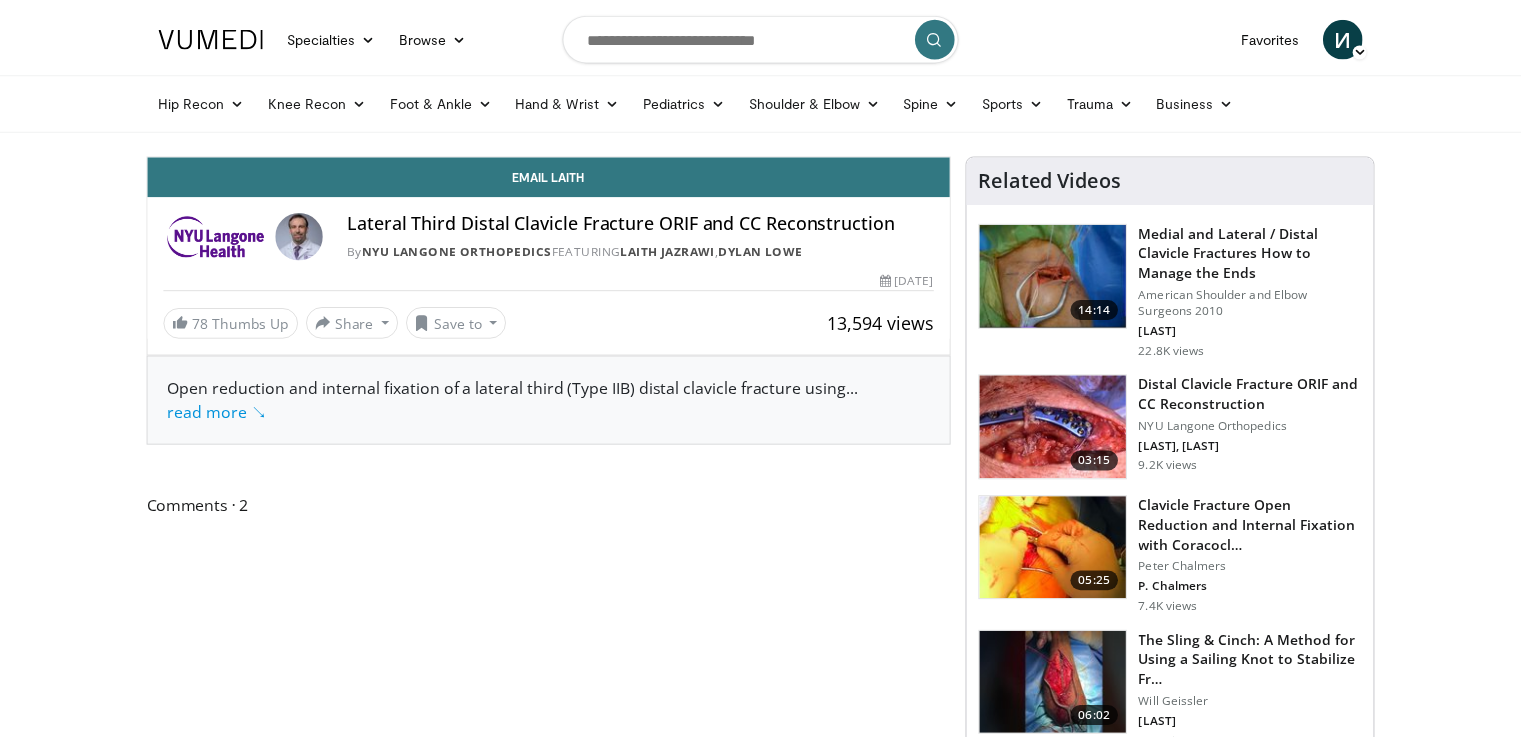 scroll, scrollTop: 0, scrollLeft: 0, axis: both 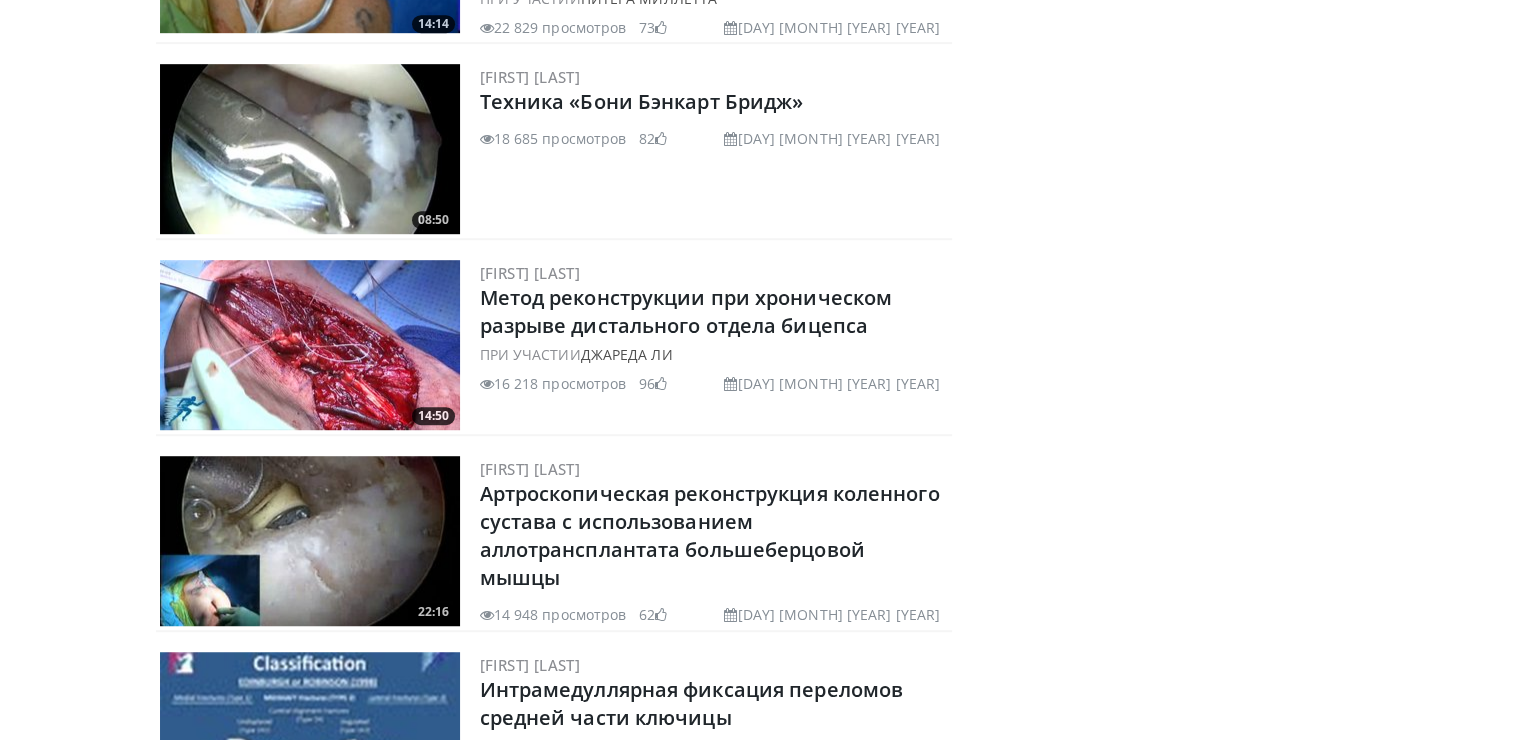click at bounding box center [310, 345] 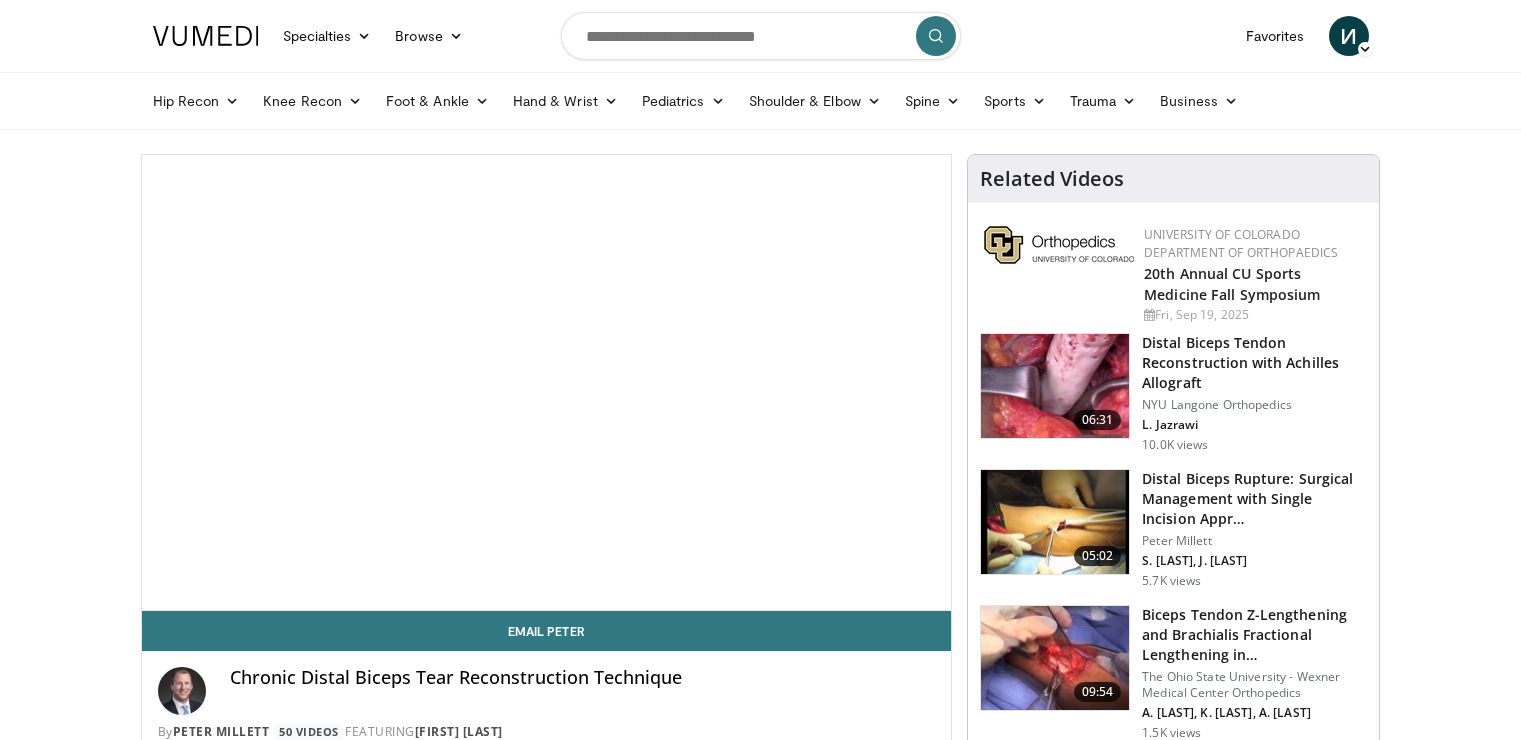 scroll, scrollTop: 0, scrollLeft: 0, axis: both 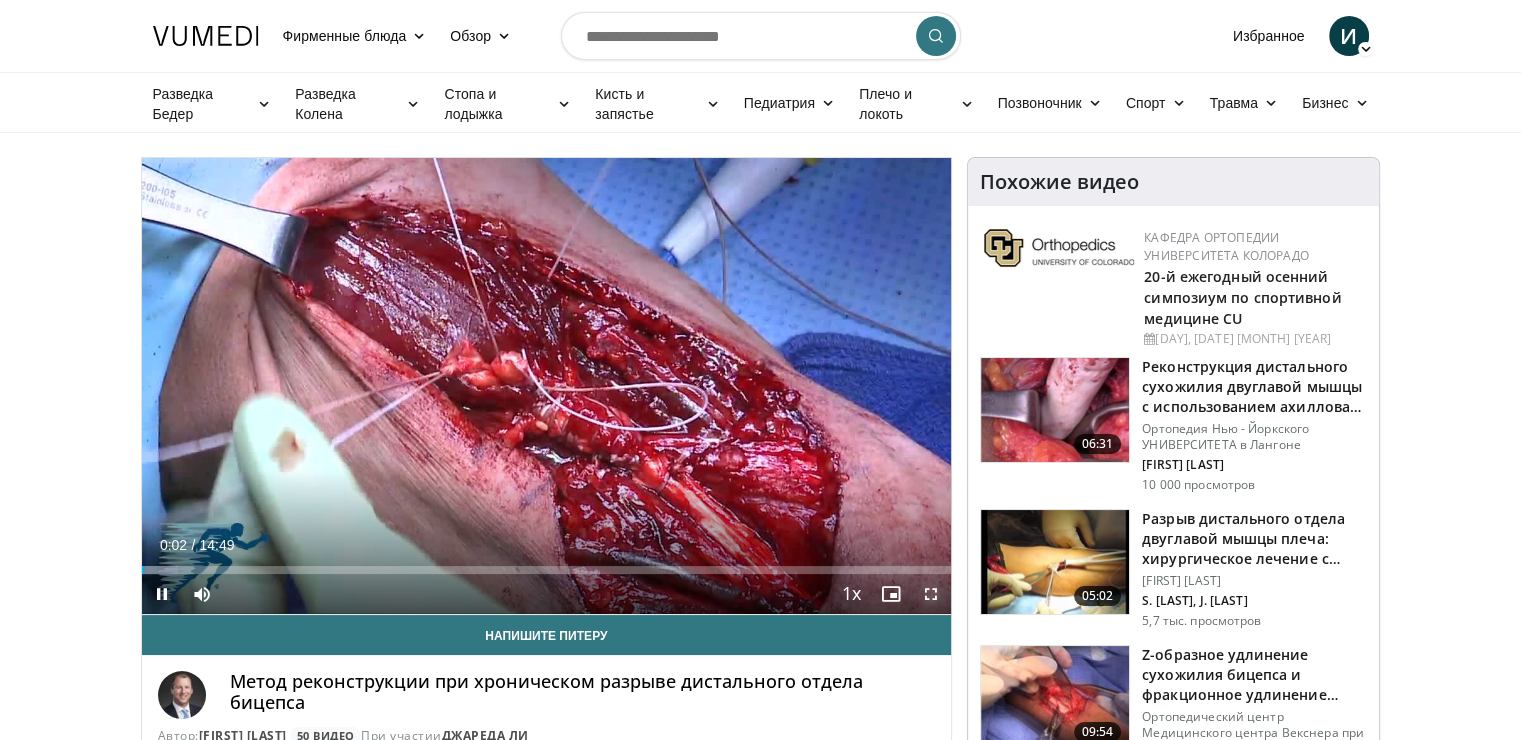 click at bounding box center (931, 594) 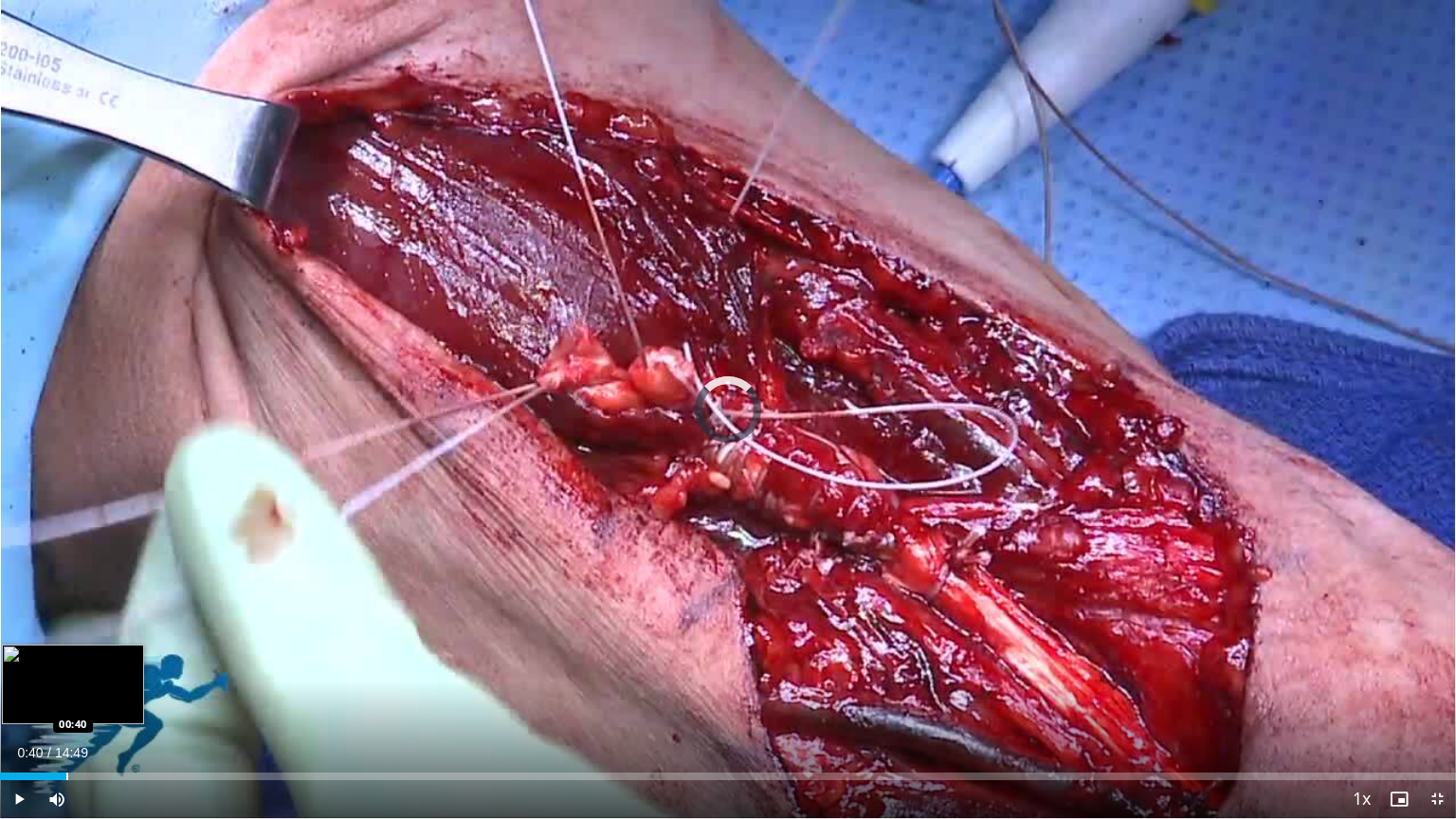 click on "Loaded :  3.37% 00:40 00:40" at bounding box center (728, 771) 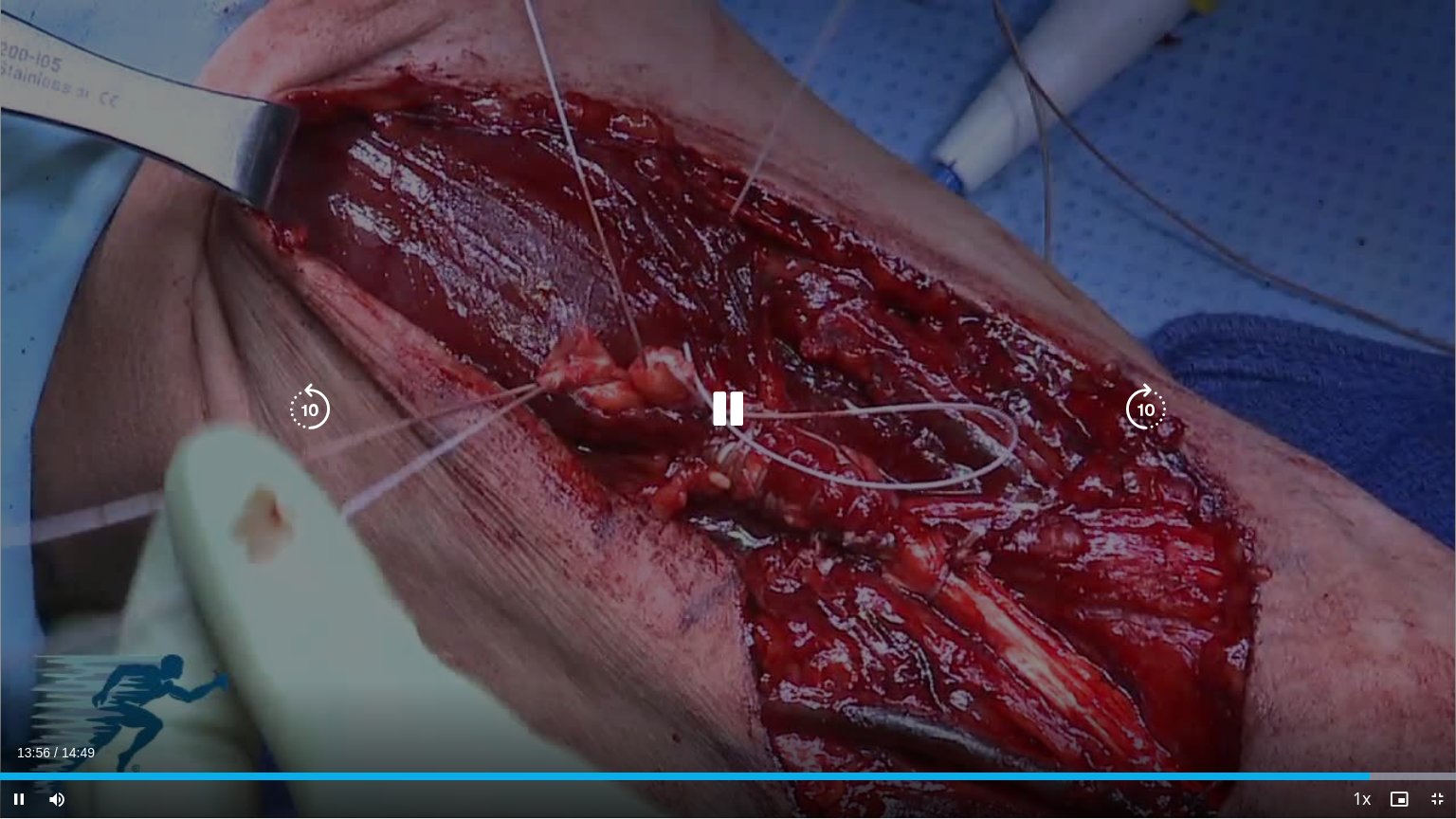 click at bounding box center [1146, 410] 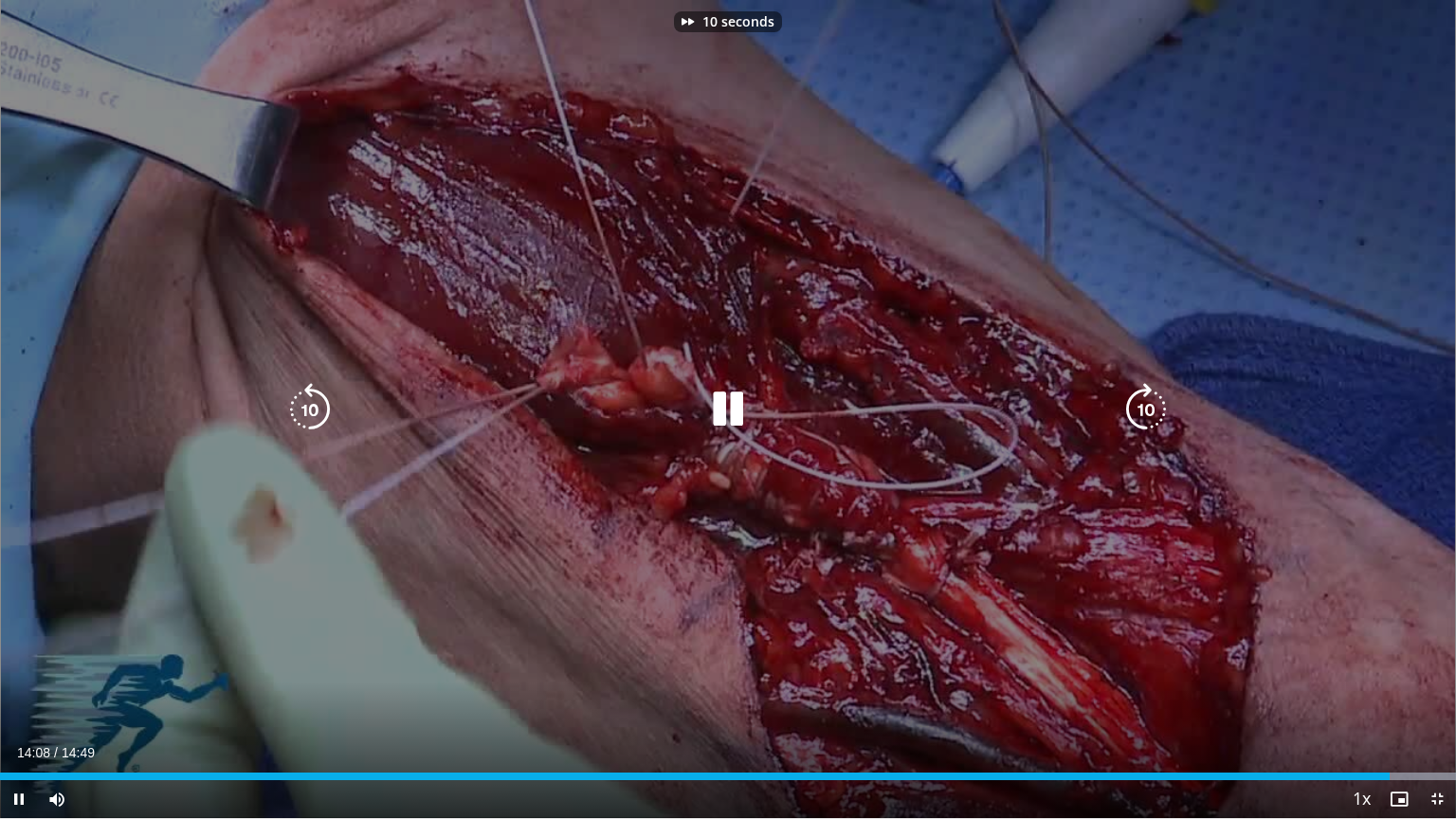 click at bounding box center (1146, 410) 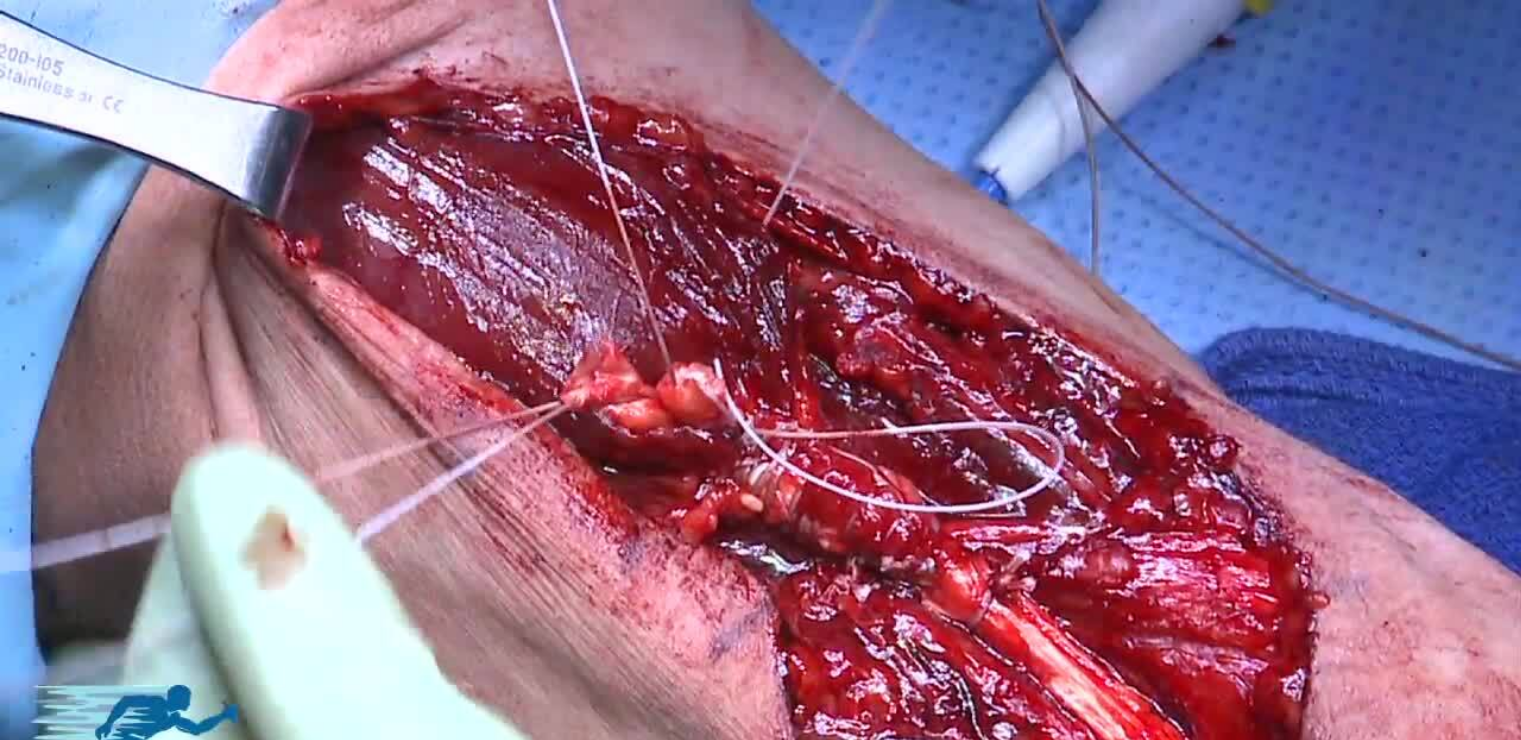 scroll, scrollTop: 46, scrollLeft: 0, axis: vertical 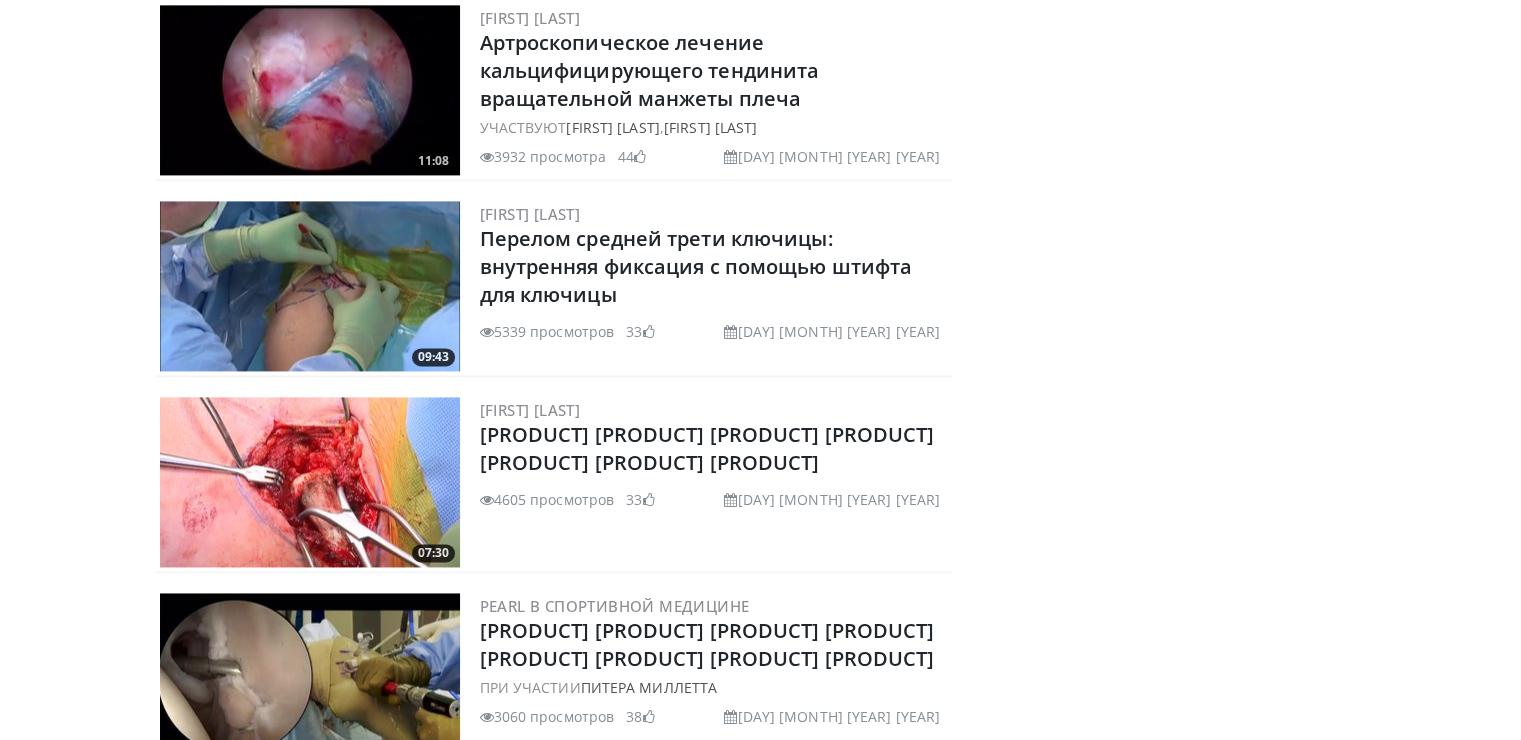 click at bounding box center (310, 286) 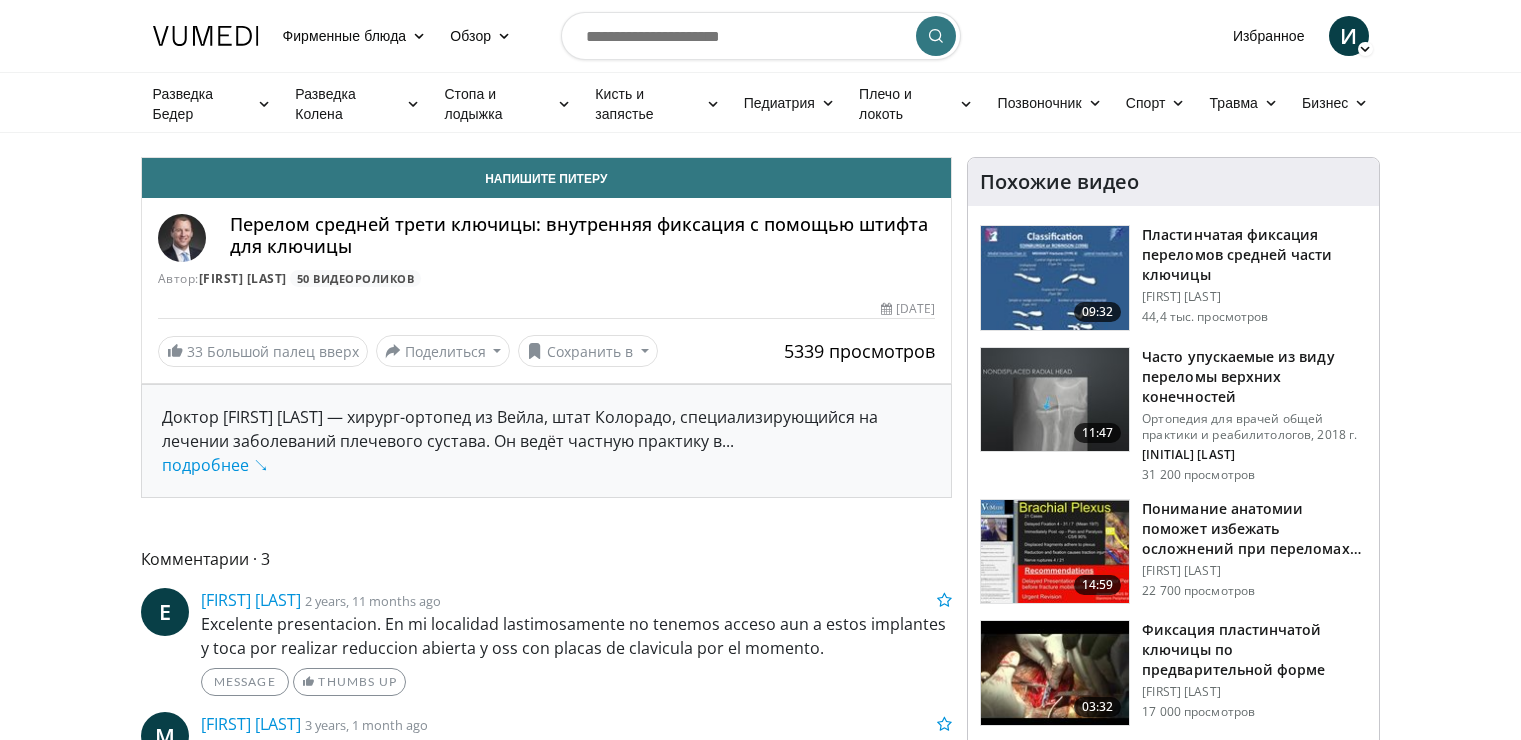 scroll, scrollTop: 0, scrollLeft: 0, axis: both 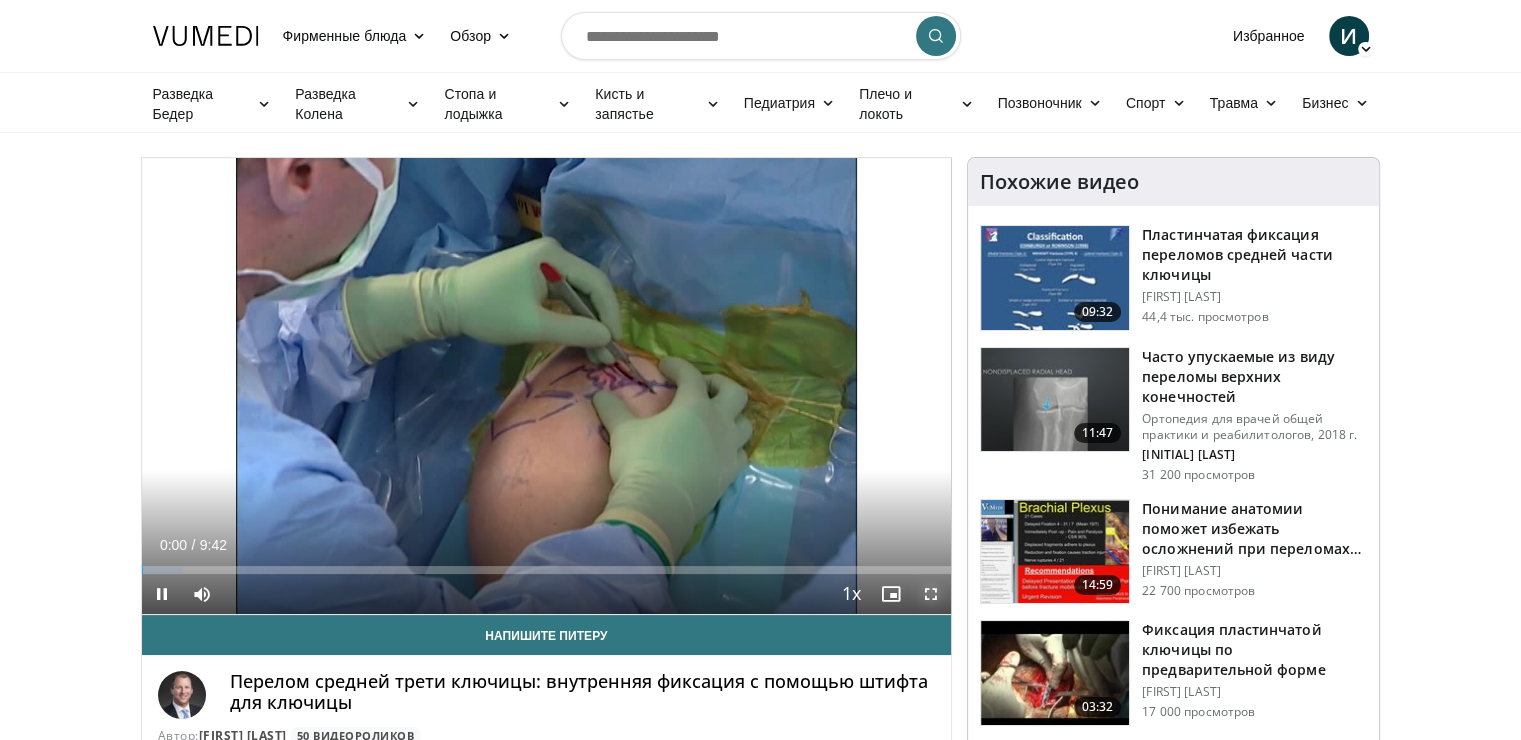 click at bounding box center (931, 594) 